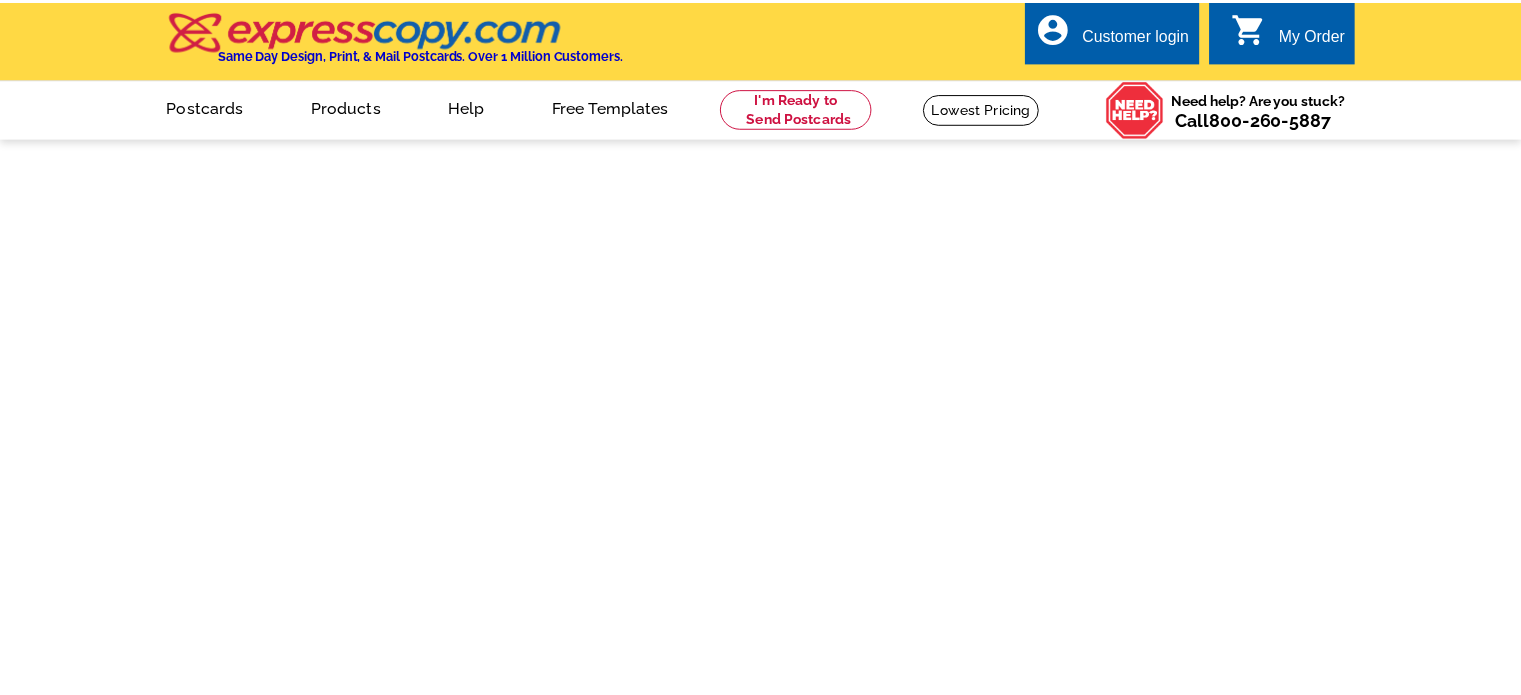 scroll, scrollTop: 0, scrollLeft: 0, axis: both 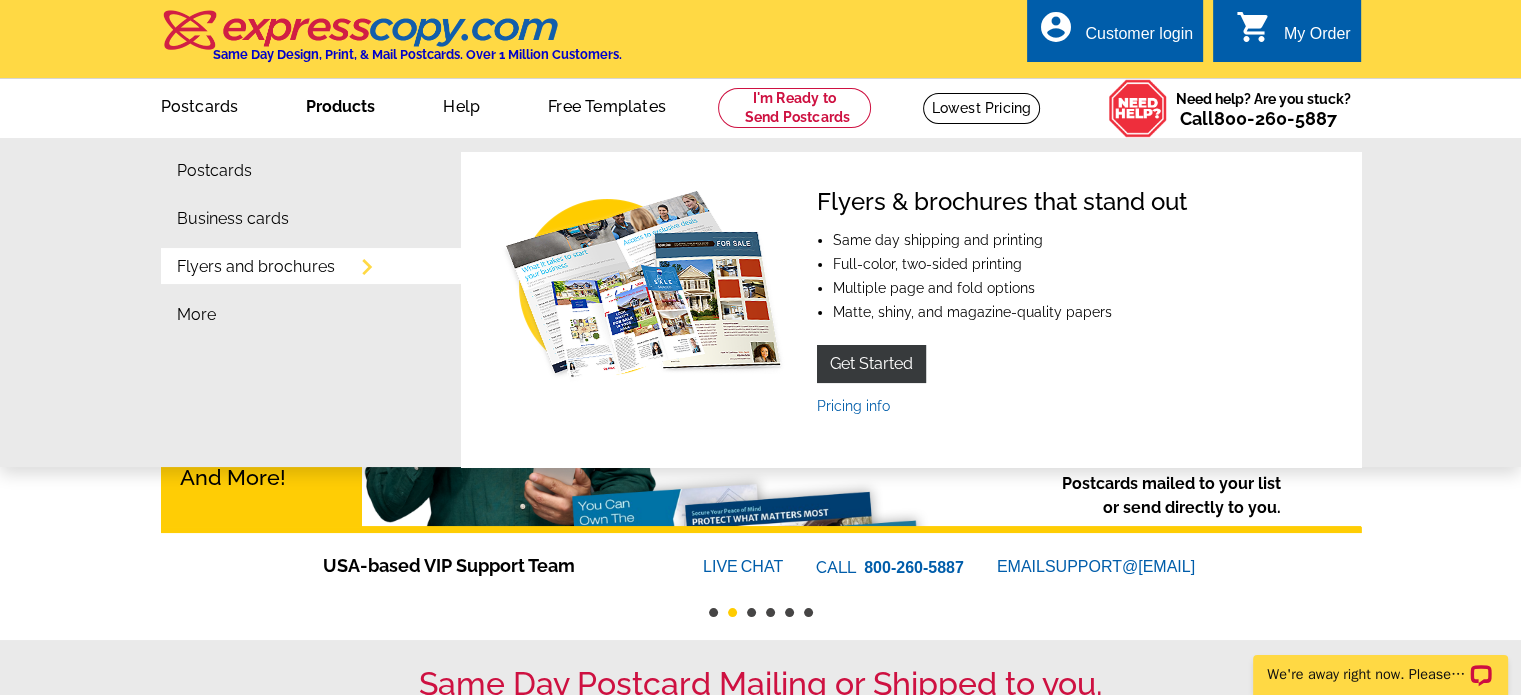 click on "Products" at bounding box center [340, 104] 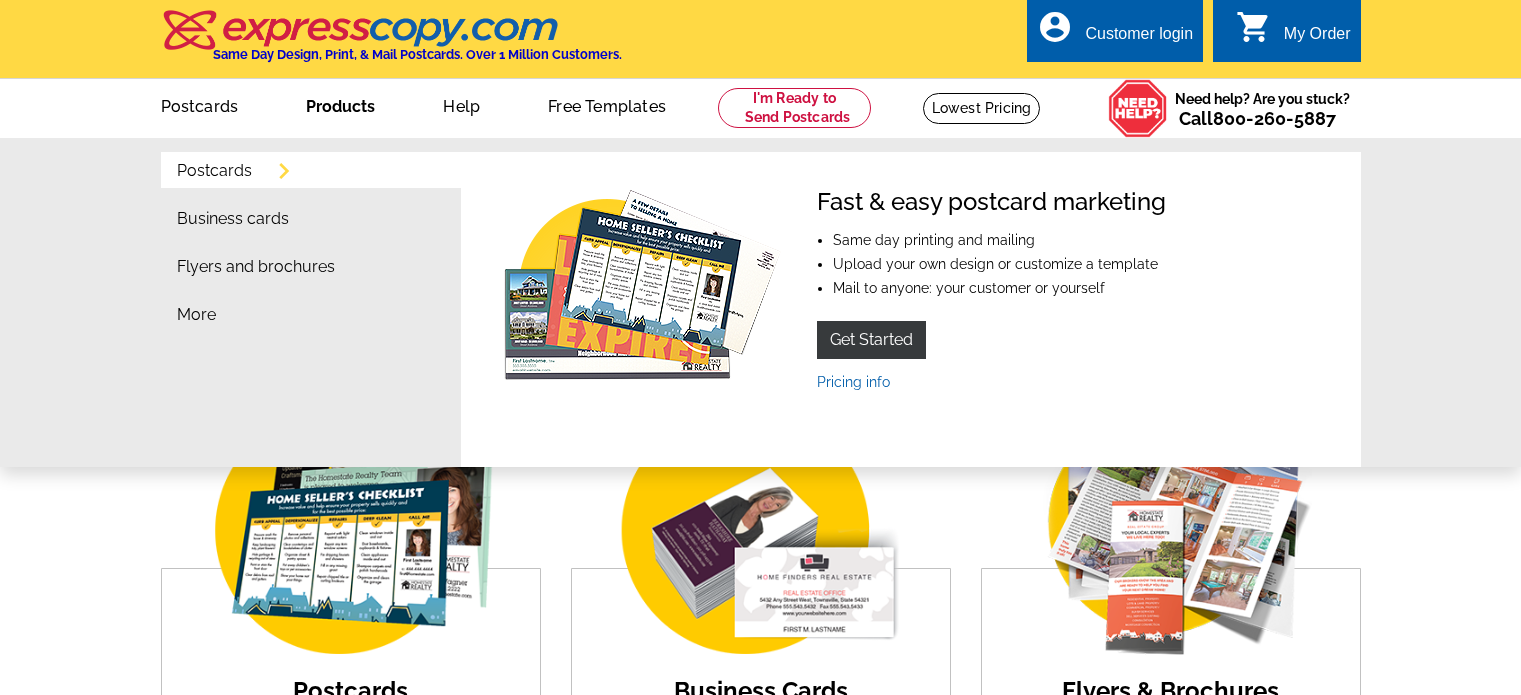 scroll, scrollTop: 0, scrollLeft: 0, axis: both 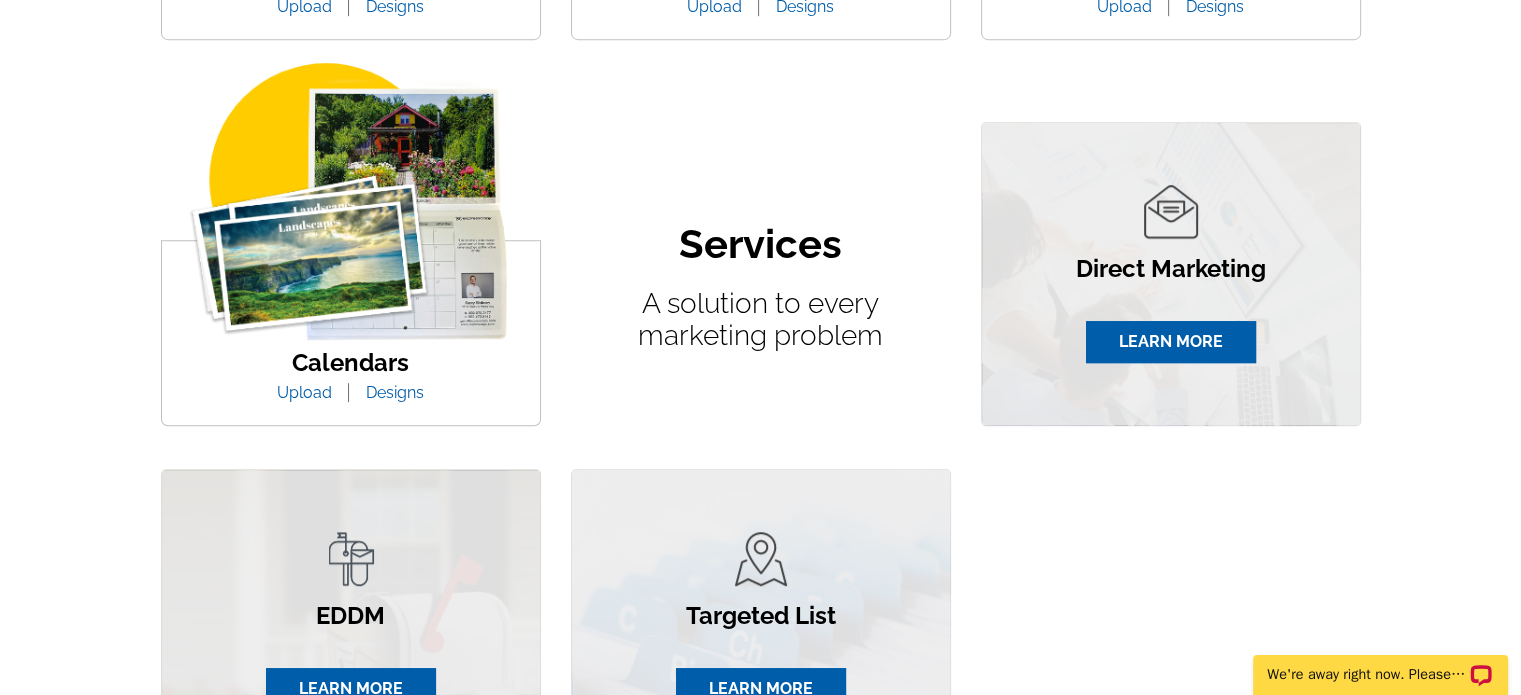 click on "Designs" at bounding box center [395, 392] 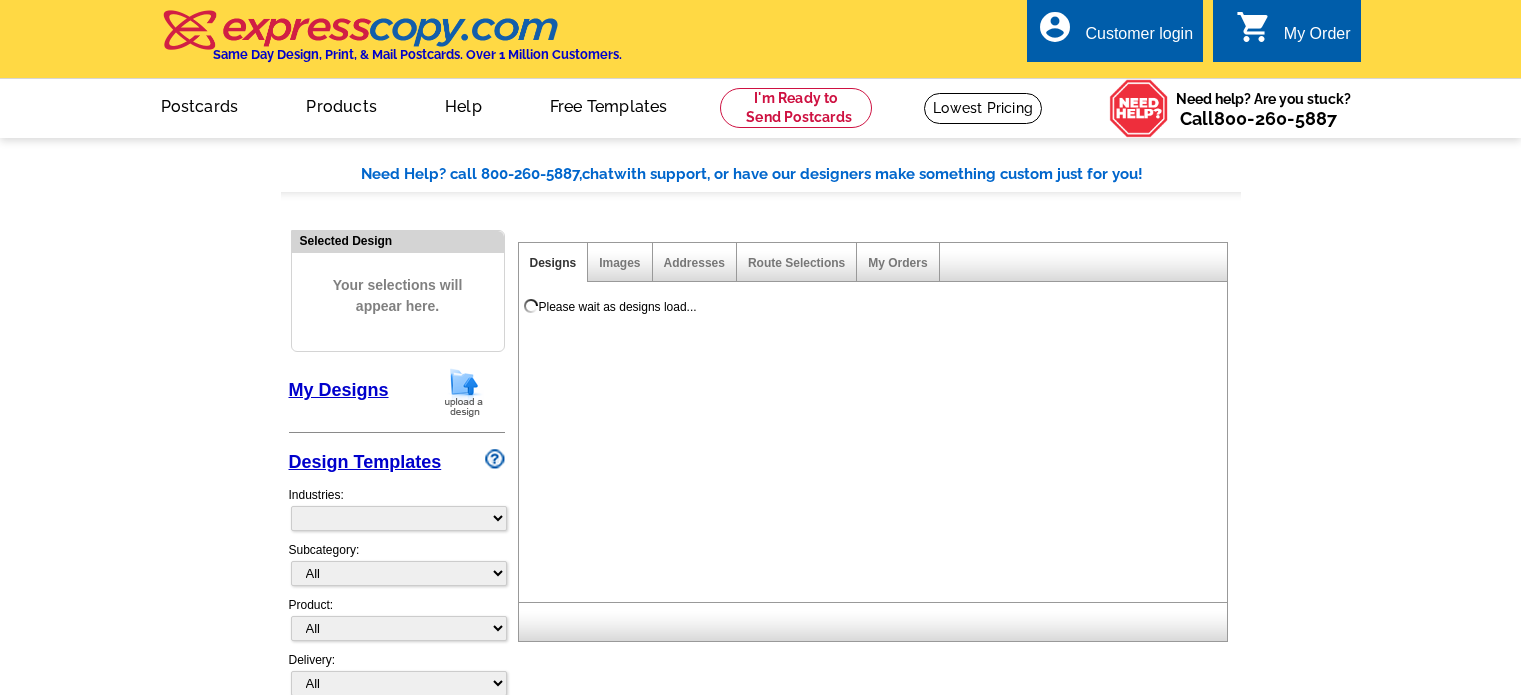 scroll, scrollTop: 0, scrollLeft: 0, axis: both 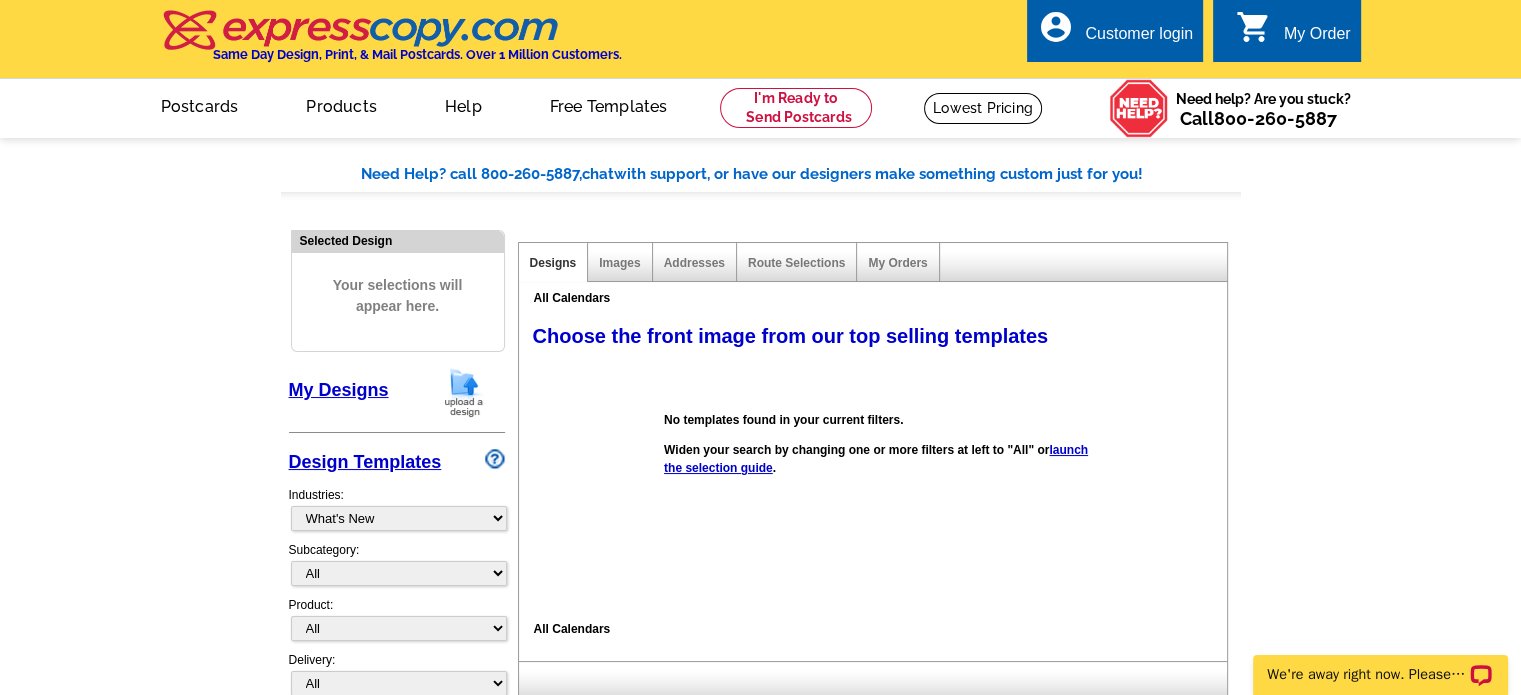 click on "Images" at bounding box center (620, 262) 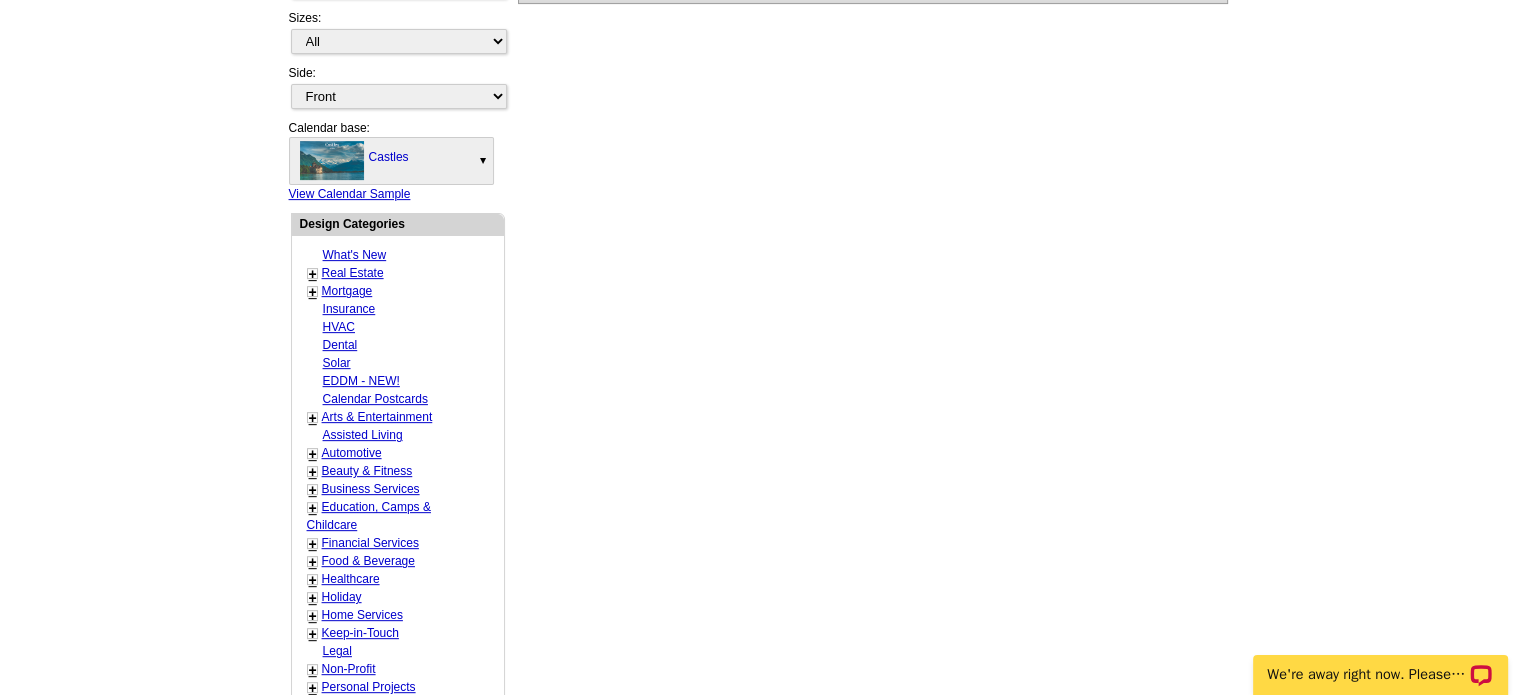 scroll, scrollTop: 700, scrollLeft: 0, axis: vertical 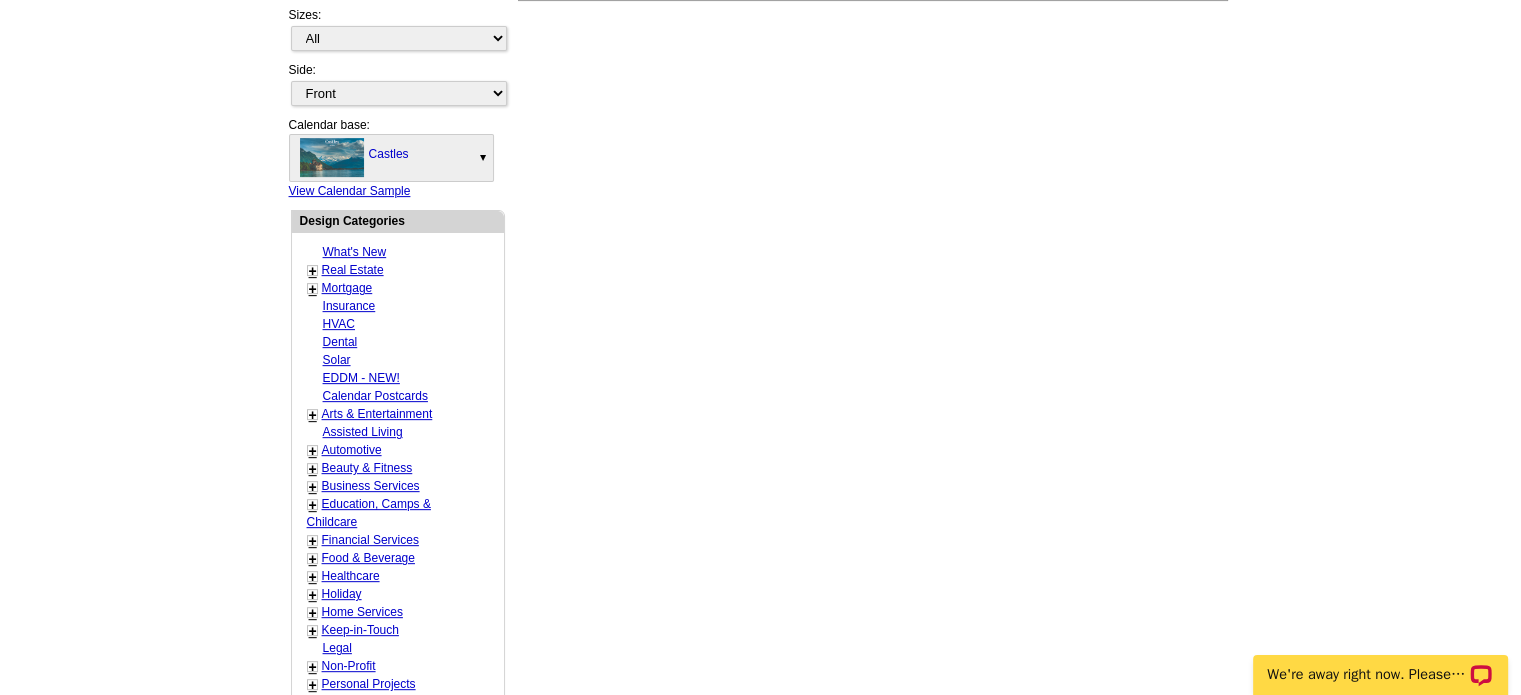 click on "Real Estate" at bounding box center [353, 270] 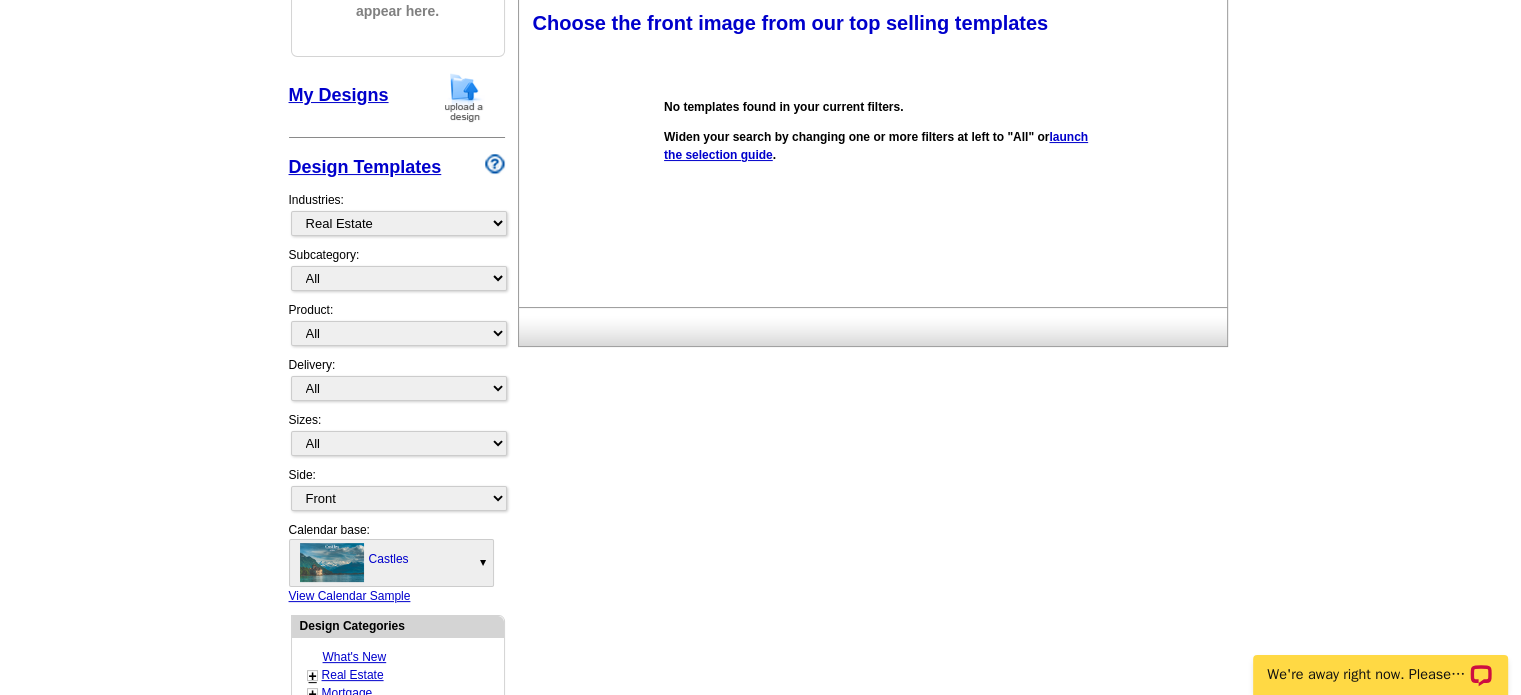 scroll, scrollTop: 495, scrollLeft: 0, axis: vertical 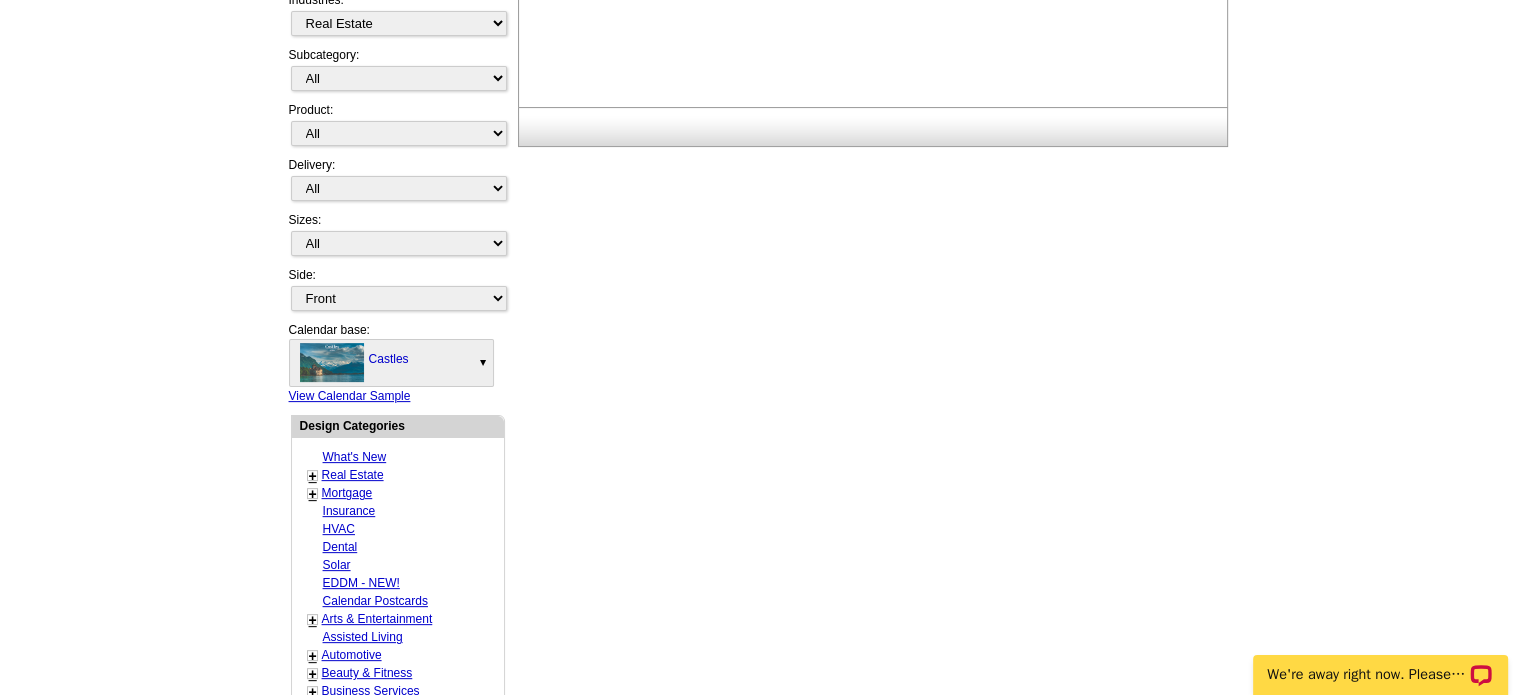 click on "+" at bounding box center [313, 476] 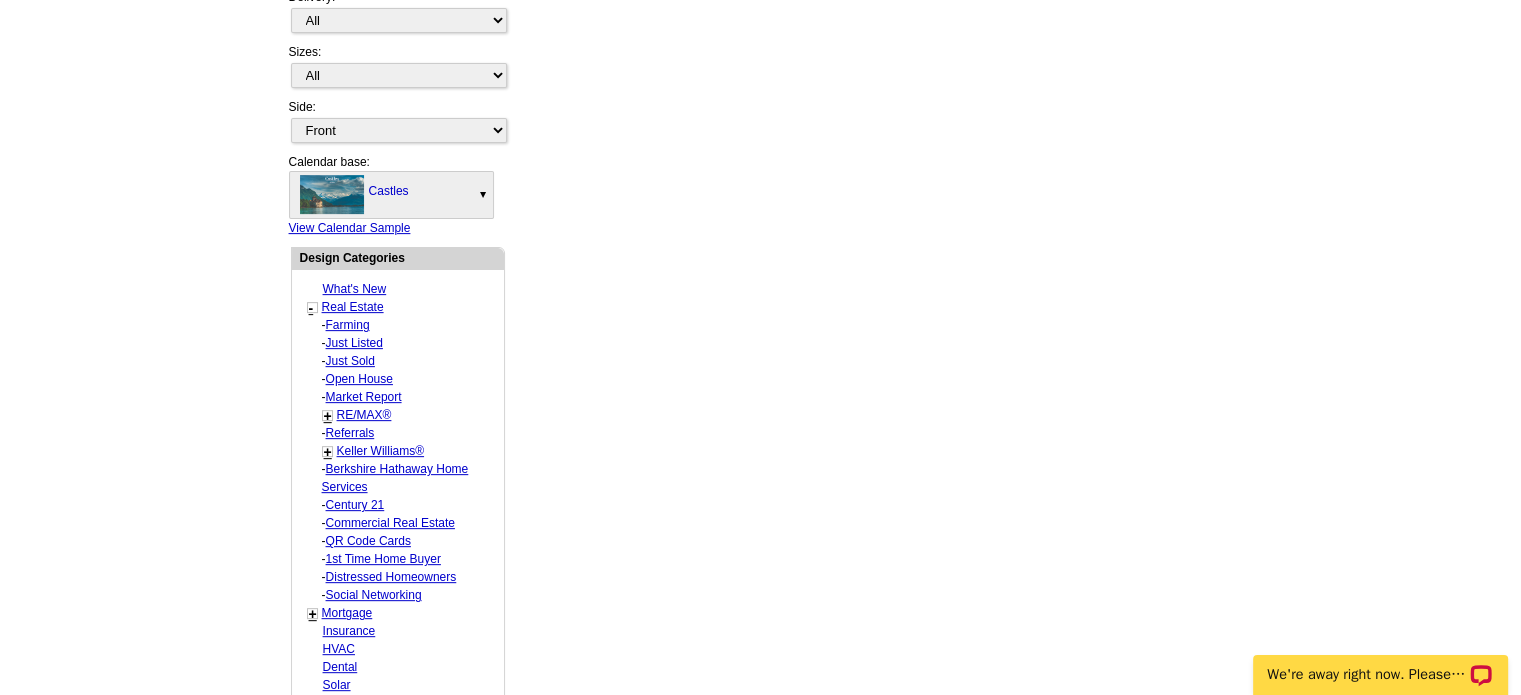 scroll, scrollTop: 695, scrollLeft: 0, axis: vertical 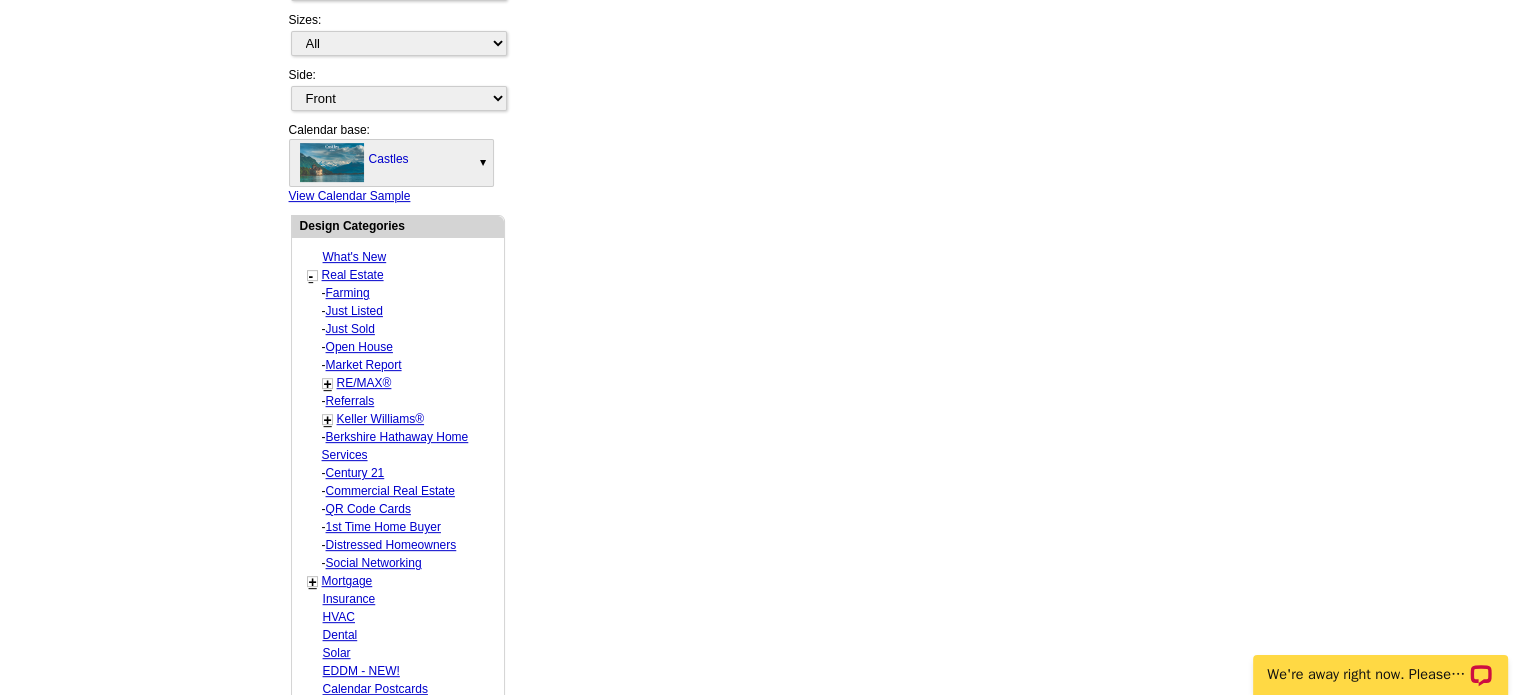 click on "Commercial Real Estate" at bounding box center [348, 293] 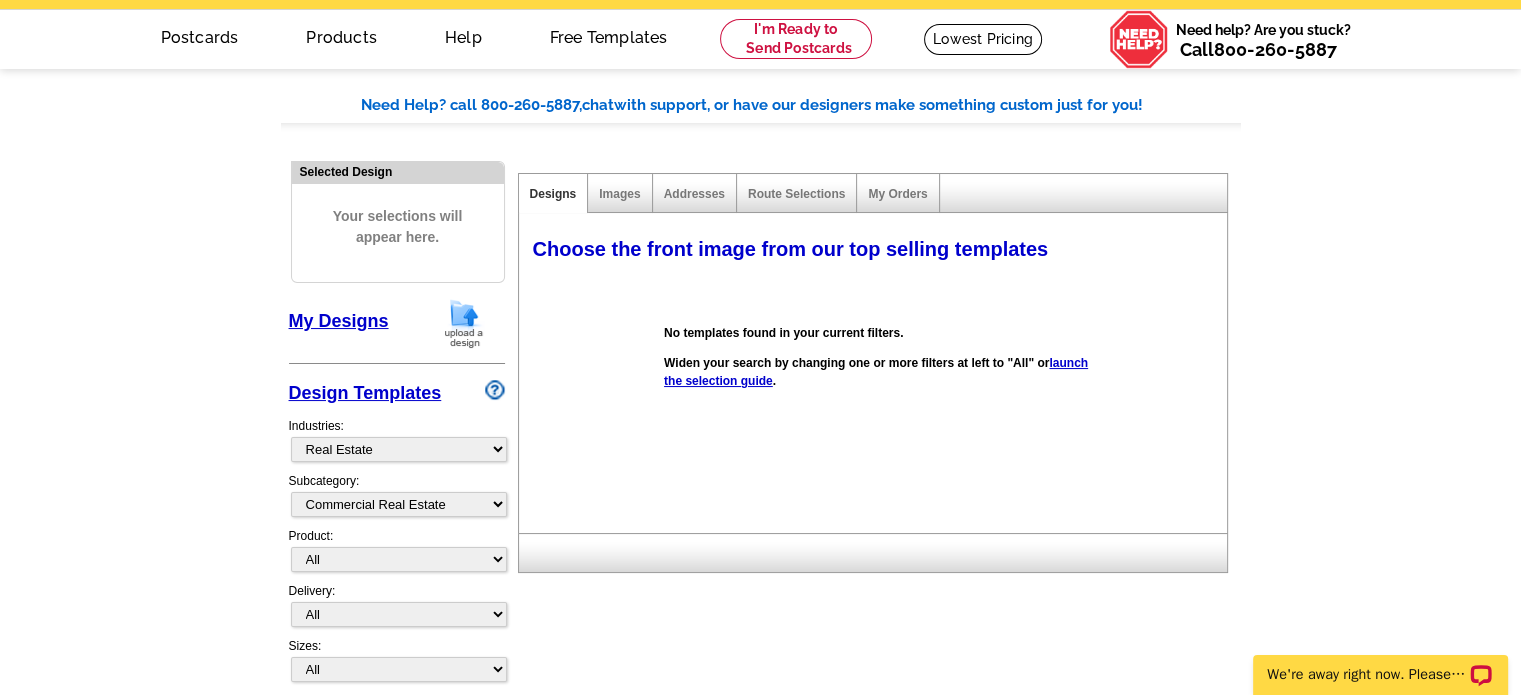 scroll, scrollTop: 100, scrollLeft: 0, axis: vertical 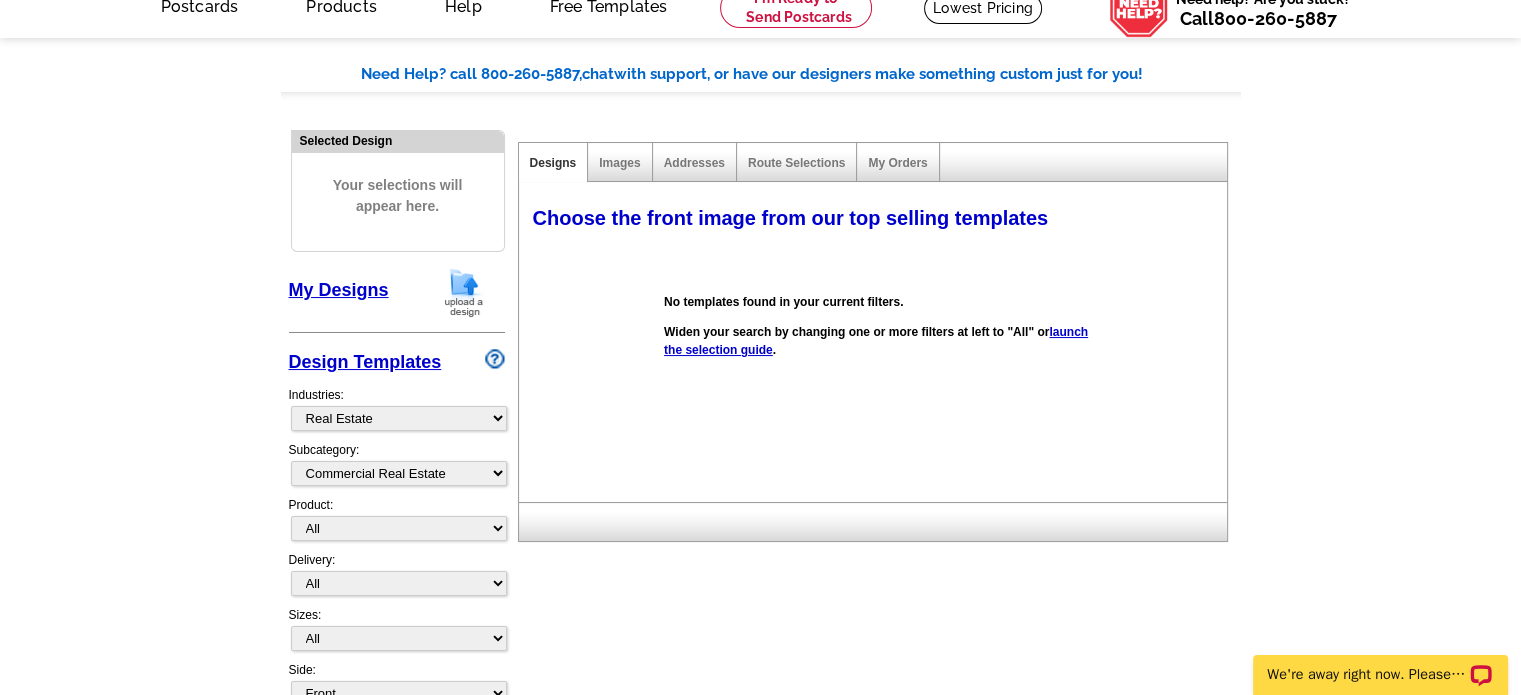 click on "Images" at bounding box center (620, 162) 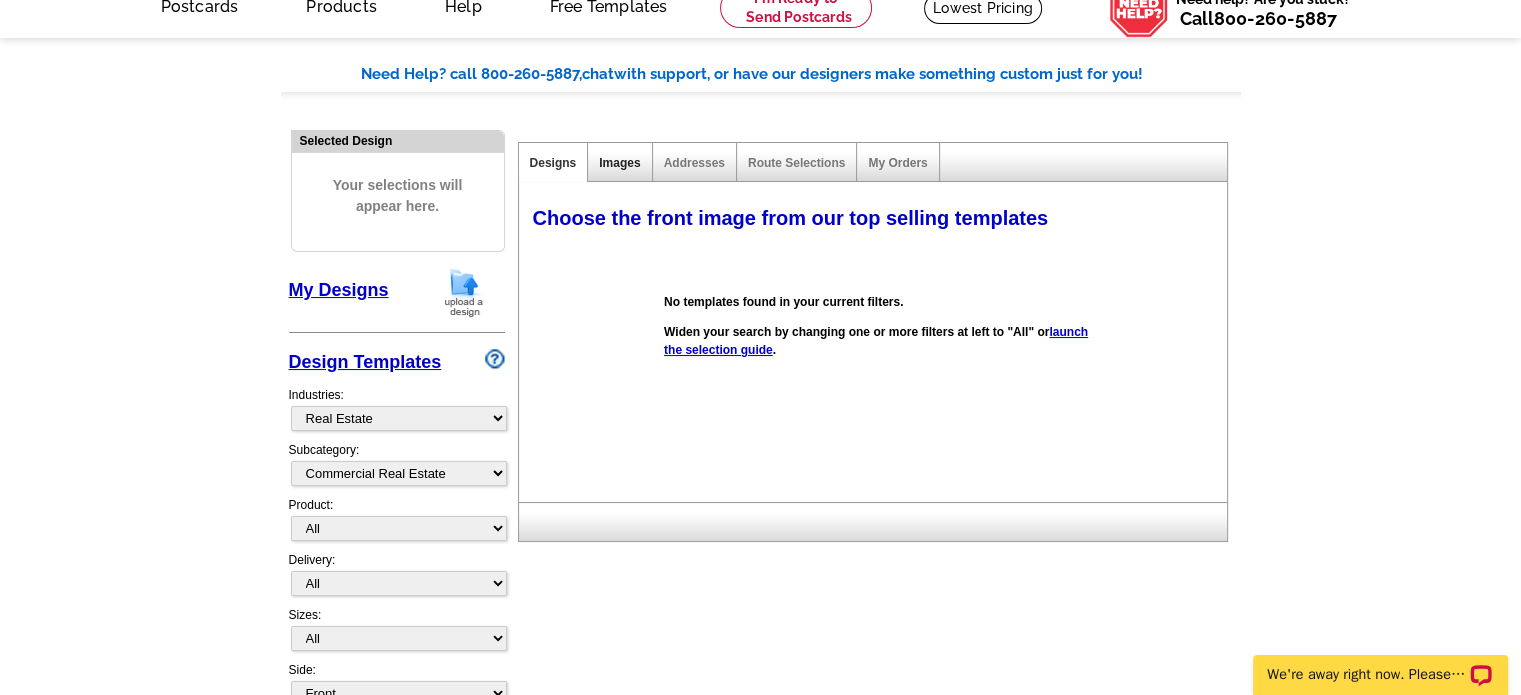 click on "Images" at bounding box center (619, 163) 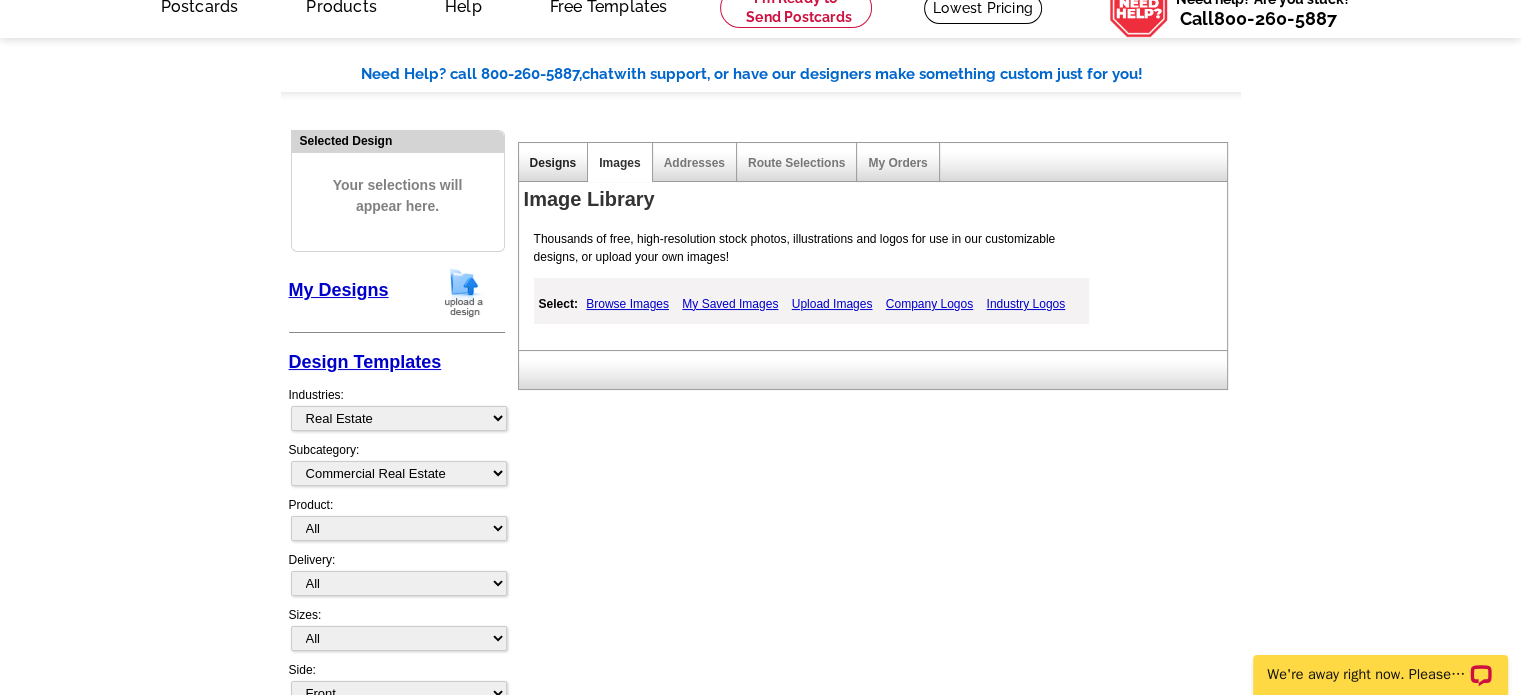 click on "Designs" at bounding box center [553, 163] 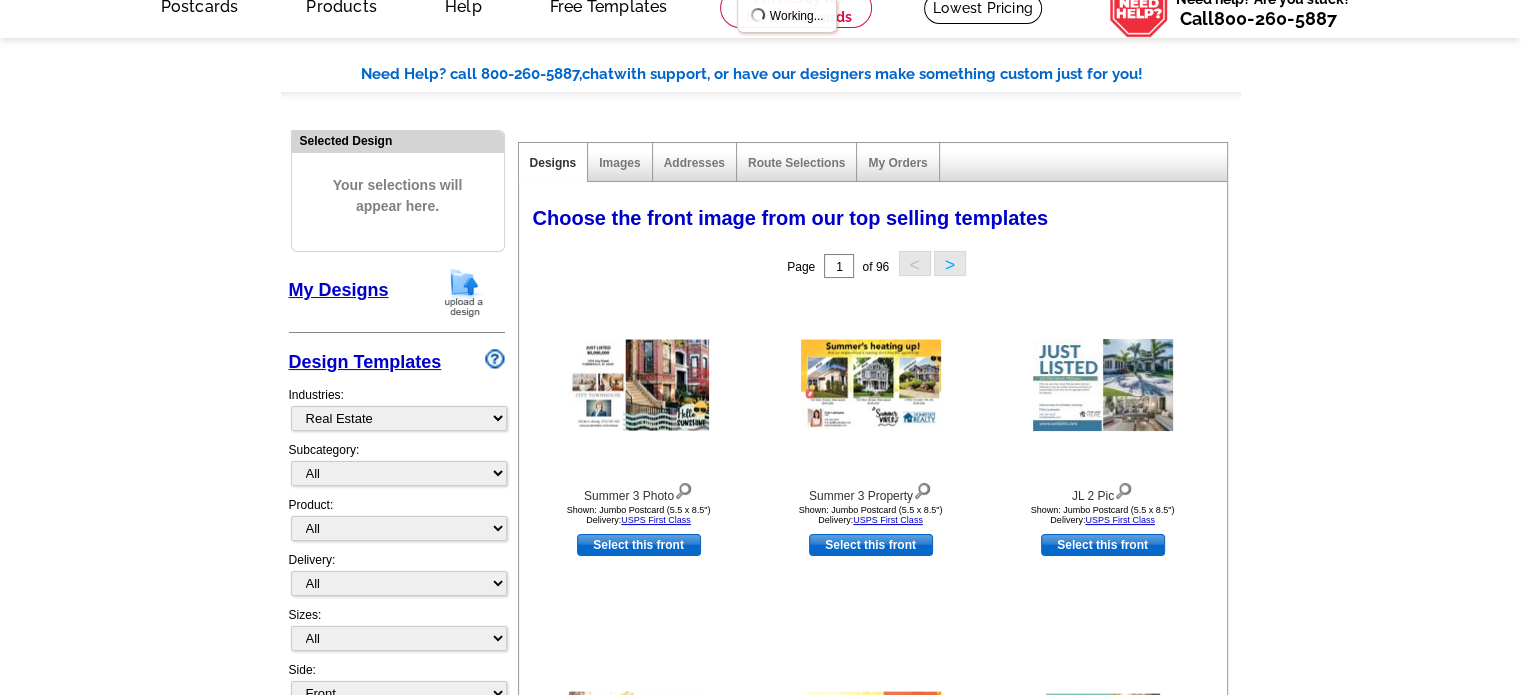 scroll, scrollTop: 400, scrollLeft: 0, axis: vertical 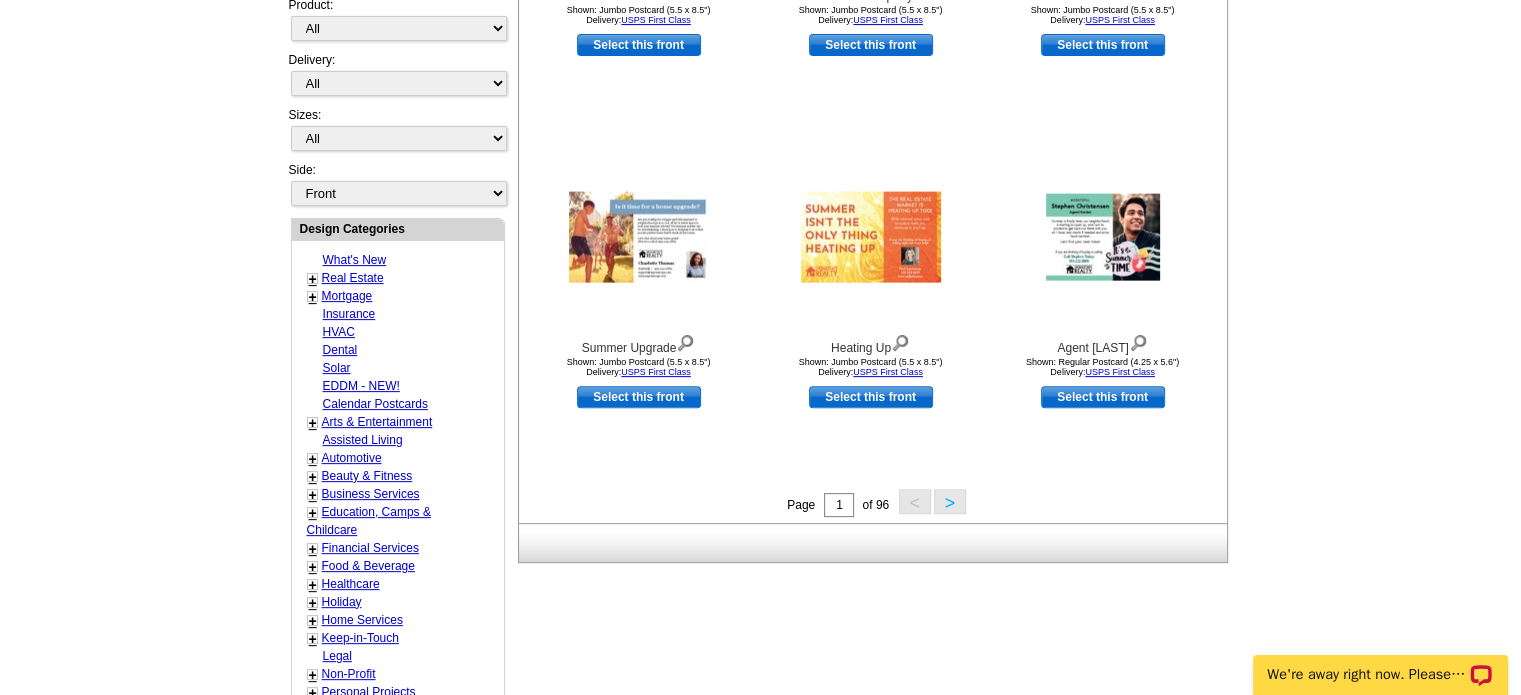 click on "+" at bounding box center (313, 279) 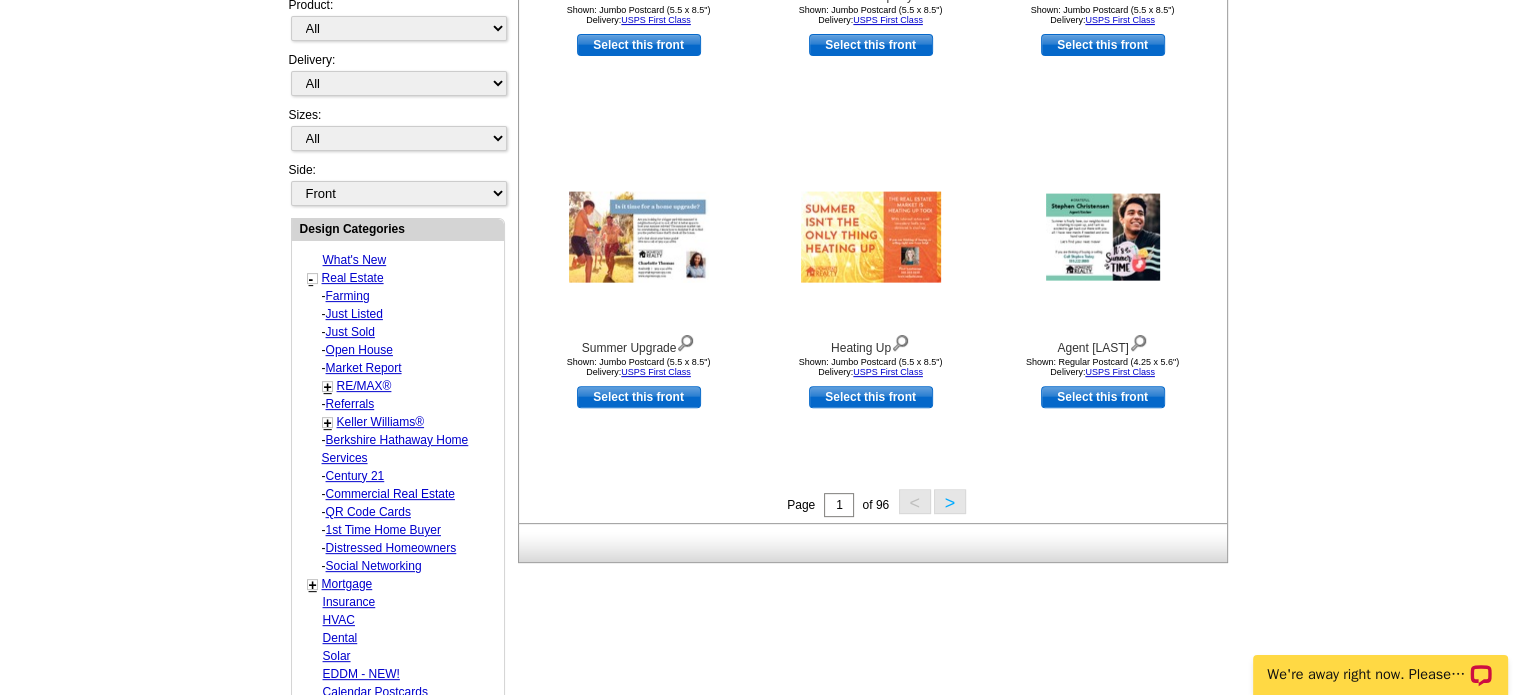 click on "Distressed Homeowners" at bounding box center [348, 296] 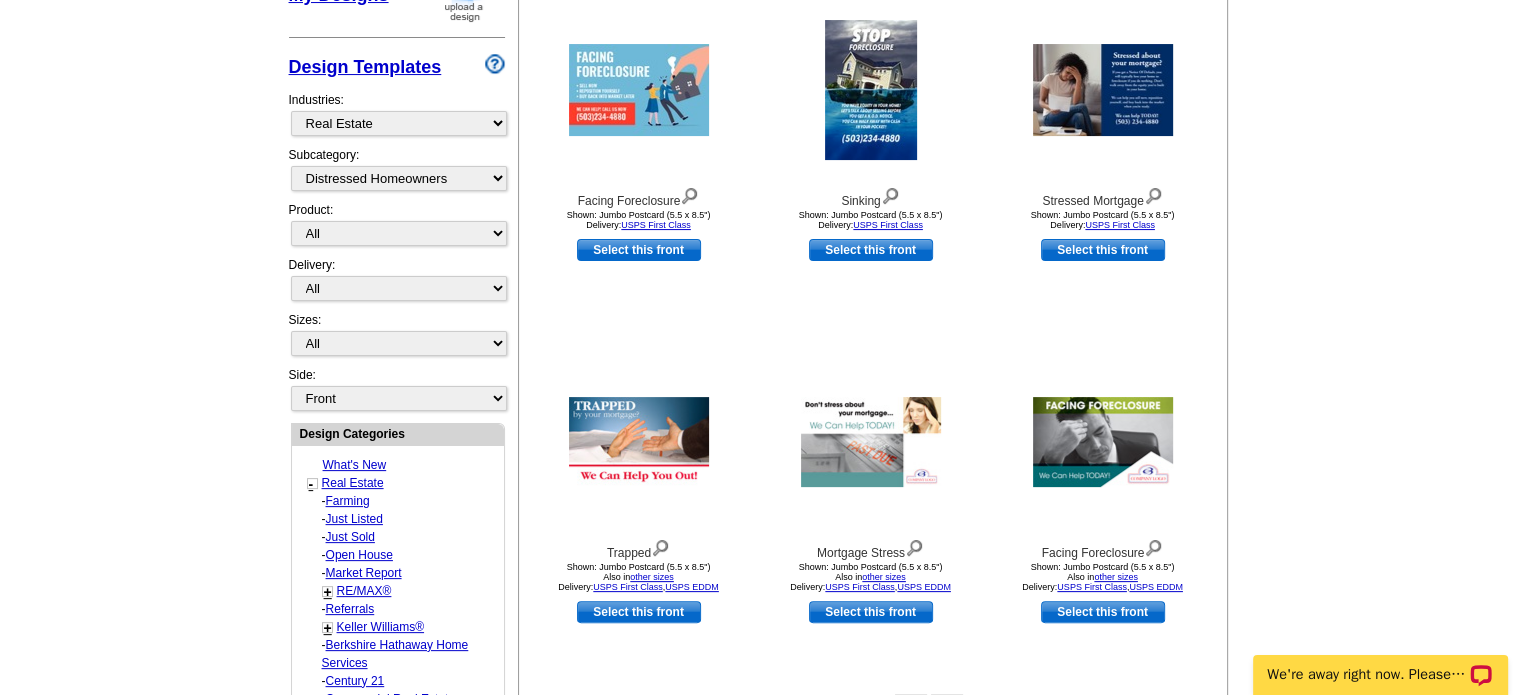 scroll, scrollTop: 595, scrollLeft: 0, axis: vertical 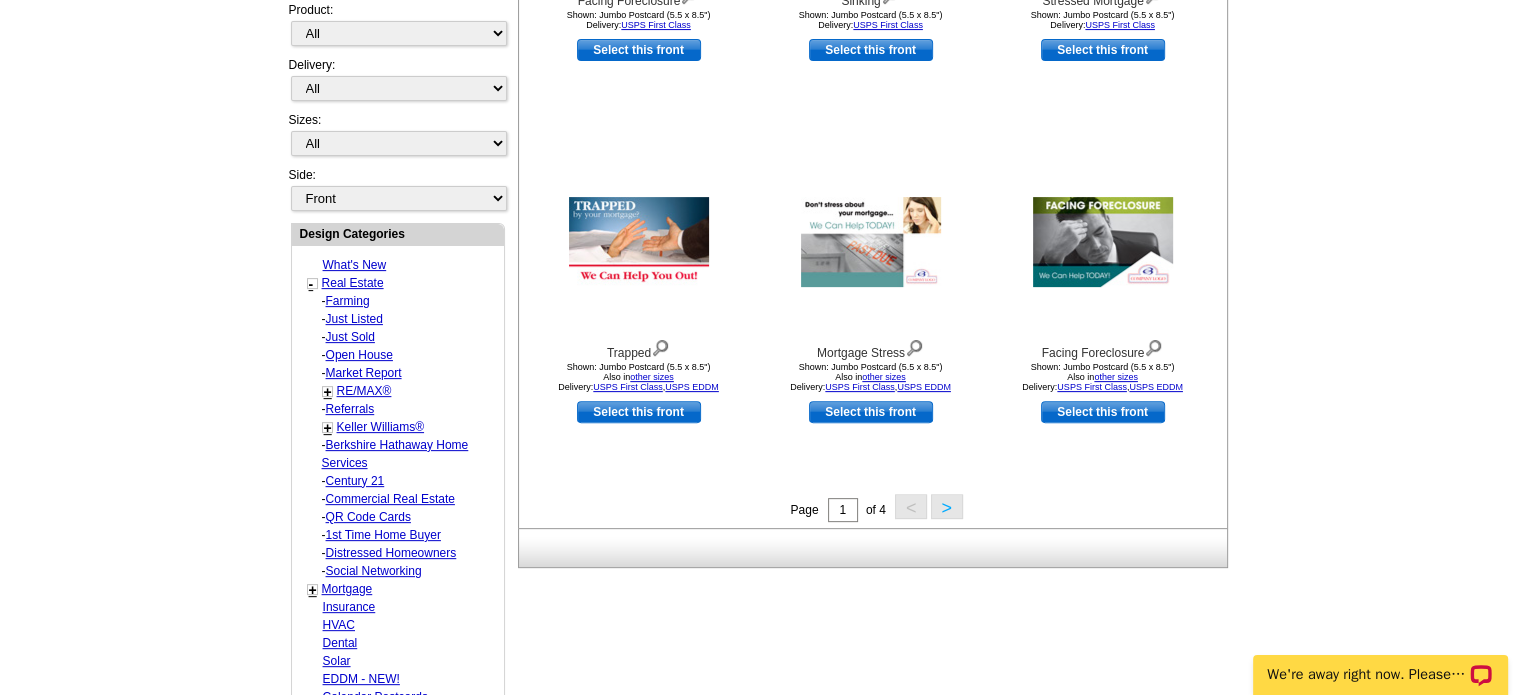 click on "Commercial Real Estate" at bounding box center [348, 301] 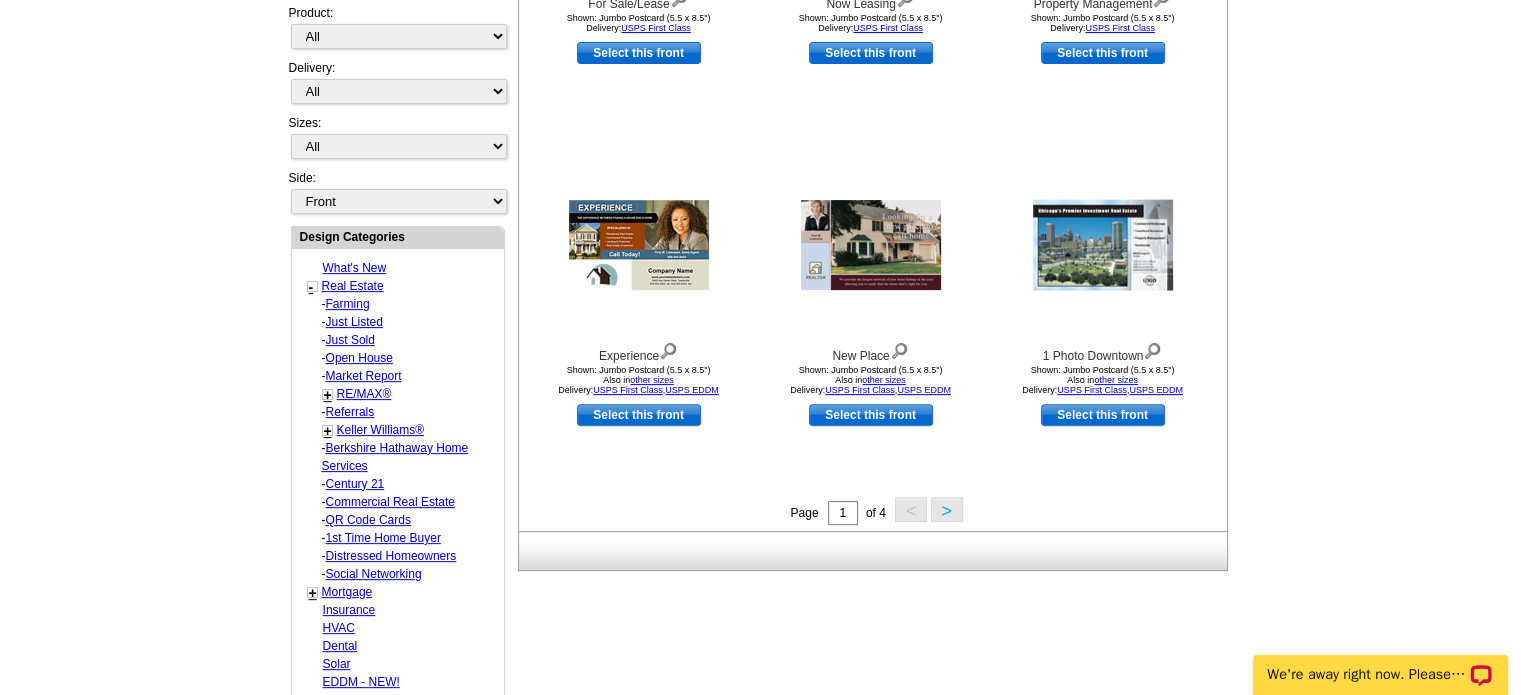 scroll, scrollTop: 595, scrollLeft: 0, axis: vertical 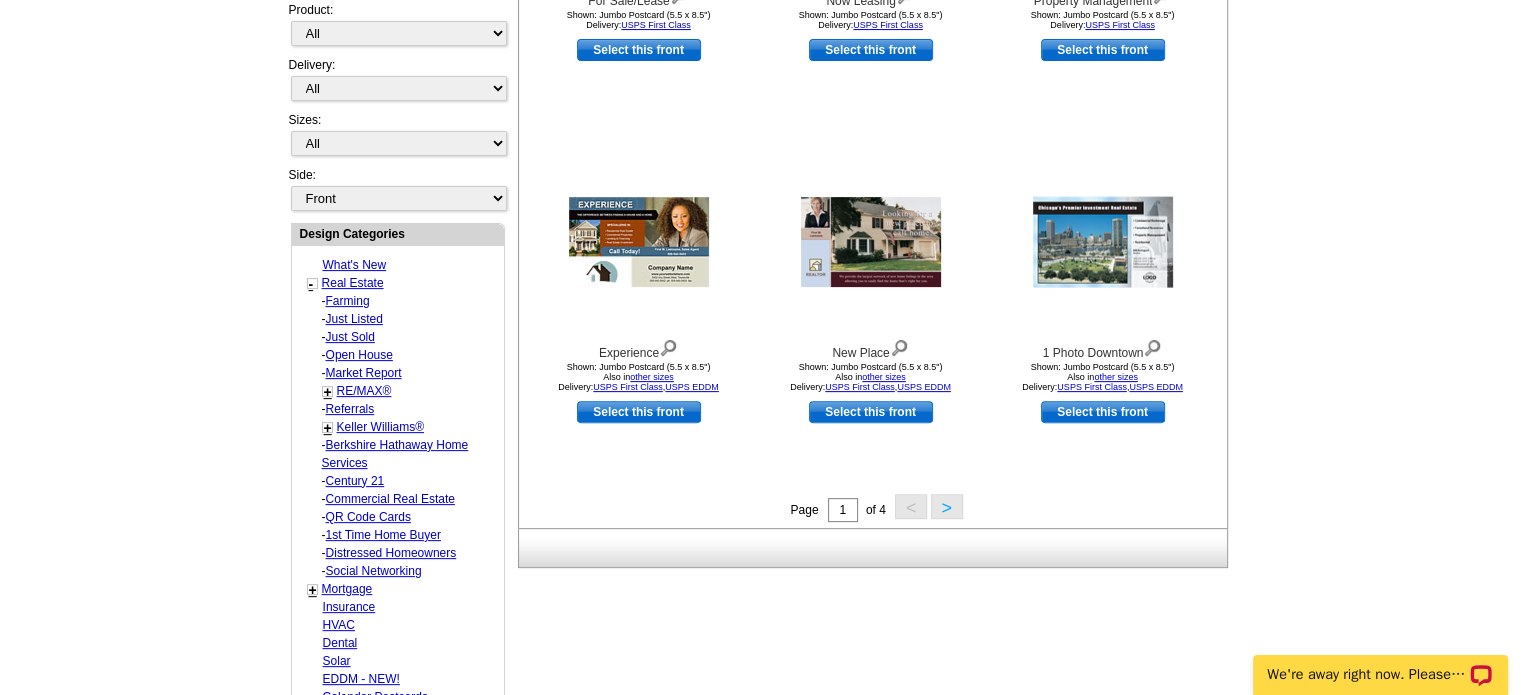 click on ">" at bounding box center [947, 506] 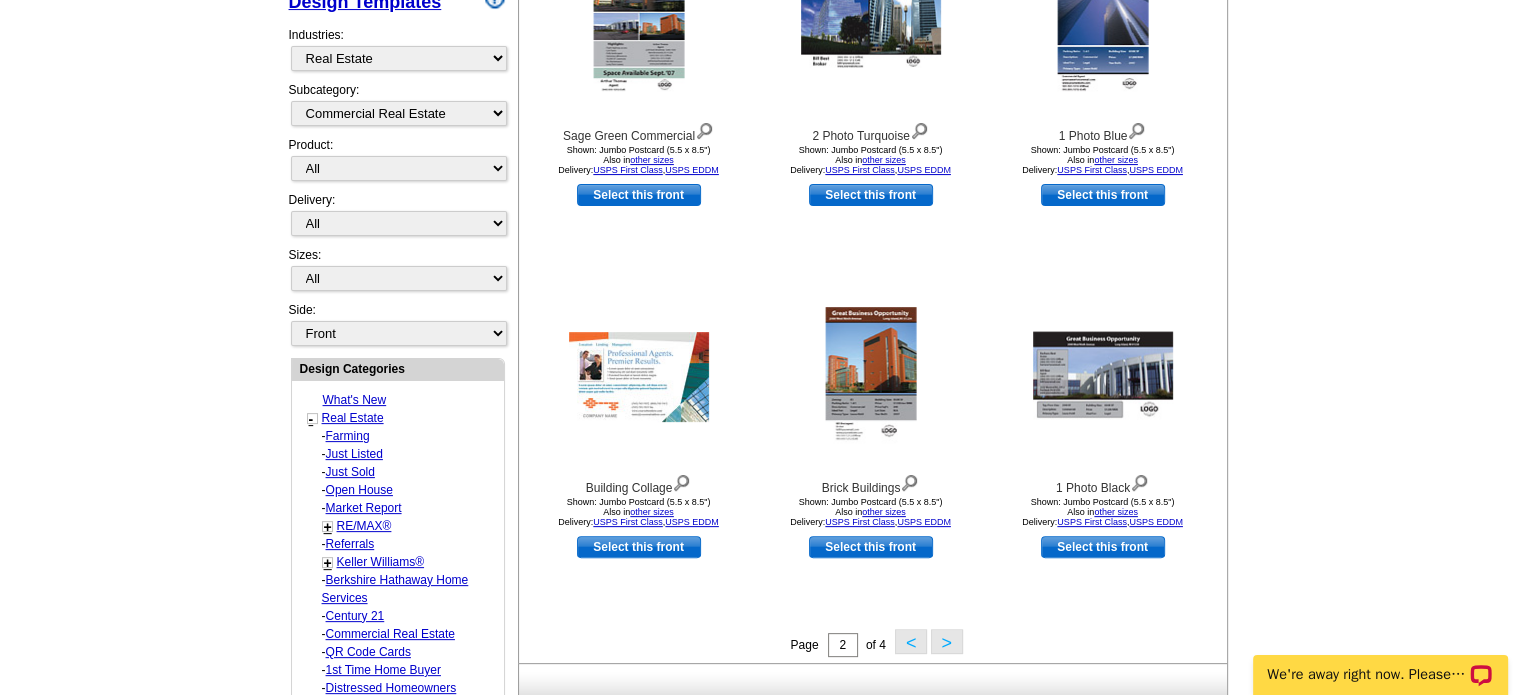 scroll, scrollTop: 495, scrollLeft: 0, axis: vertical 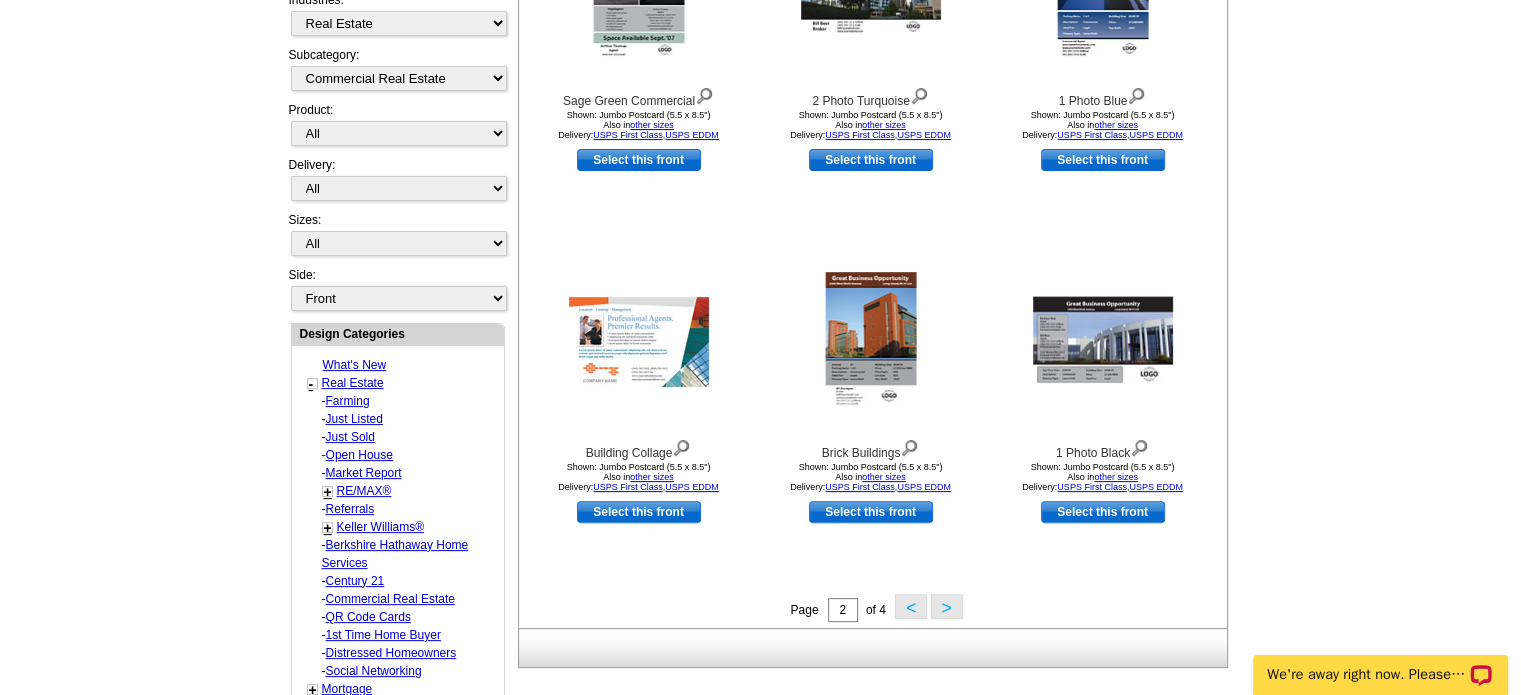 click on ">" at bounding box center (947, 606) 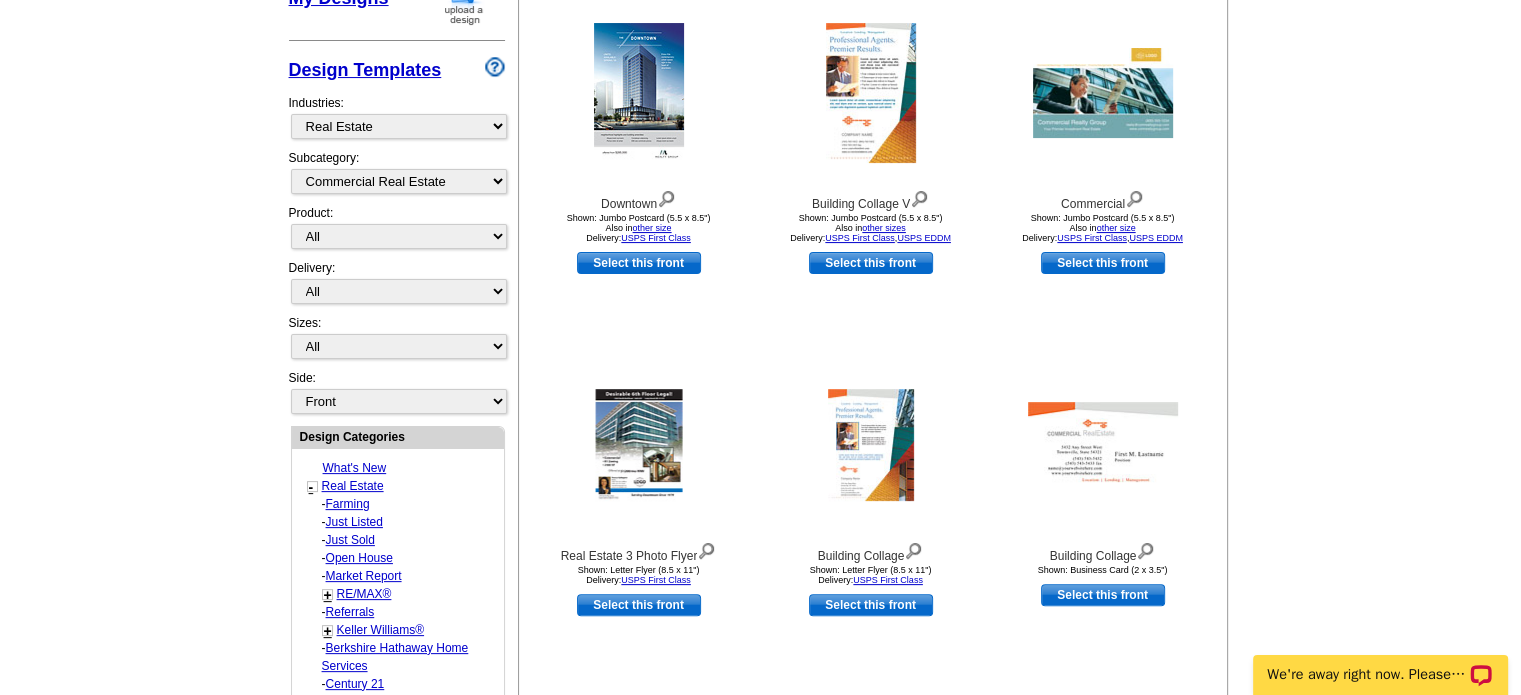 scroll, scrollTop: 492, scrollLeft: 0, axis: vertical 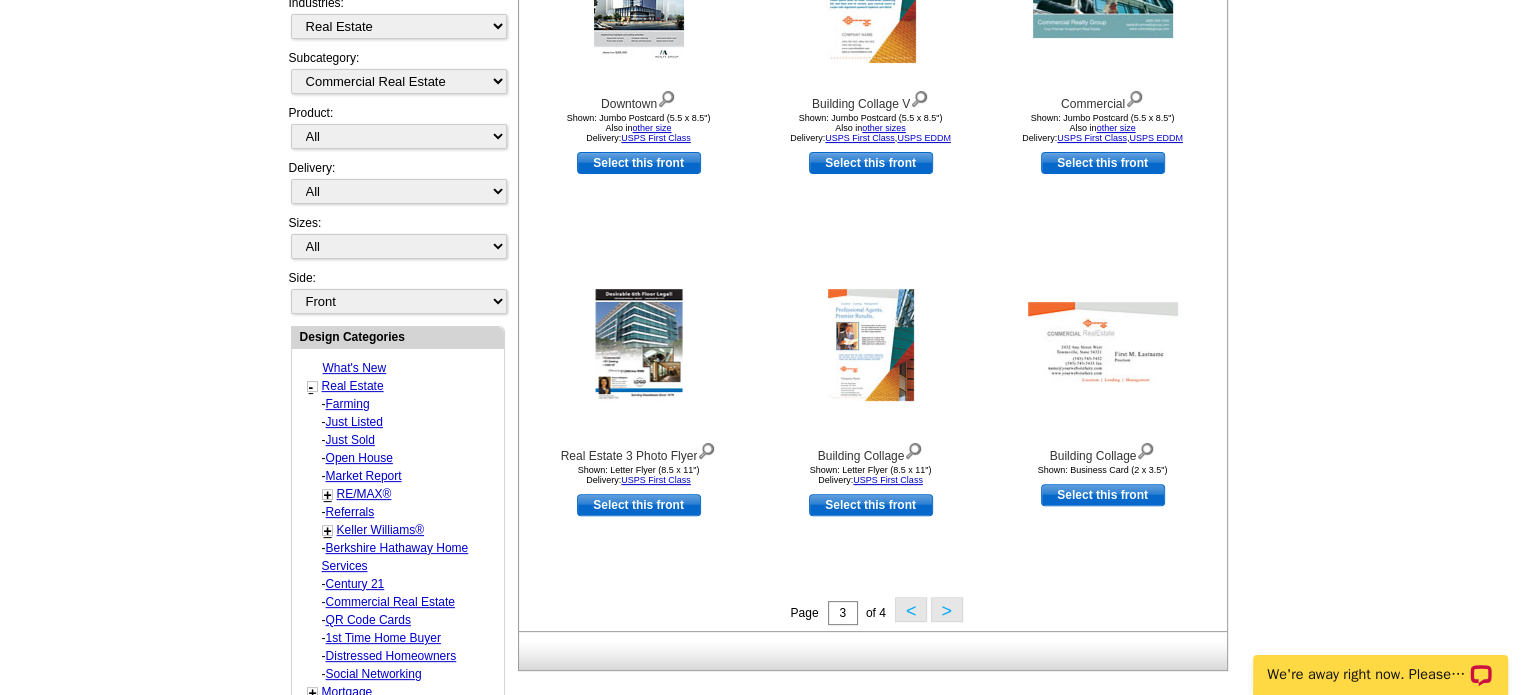 click on ">" at bounding box center [947, 609] 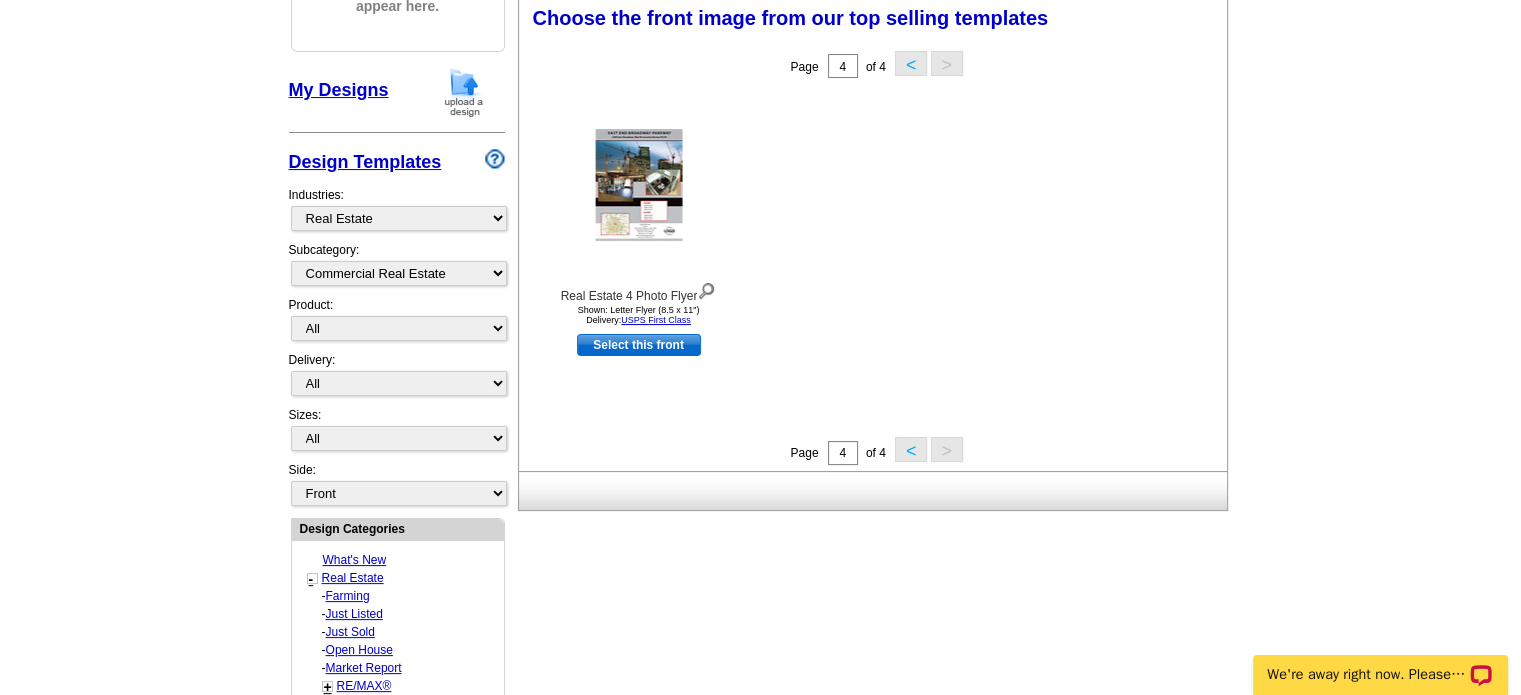 scroll, scrollTop: 295, scrollLeft: 0, axis: vertical 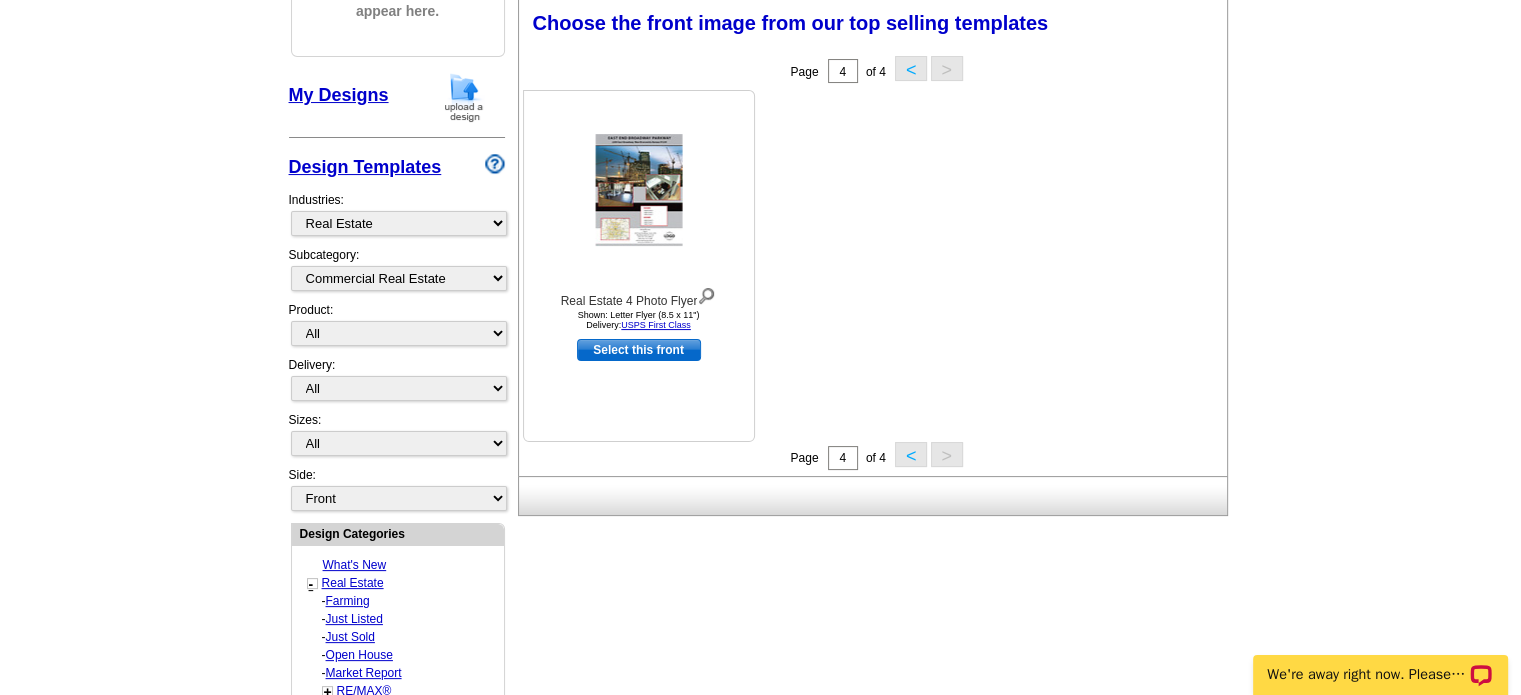 click at bounding box center (638, 190) 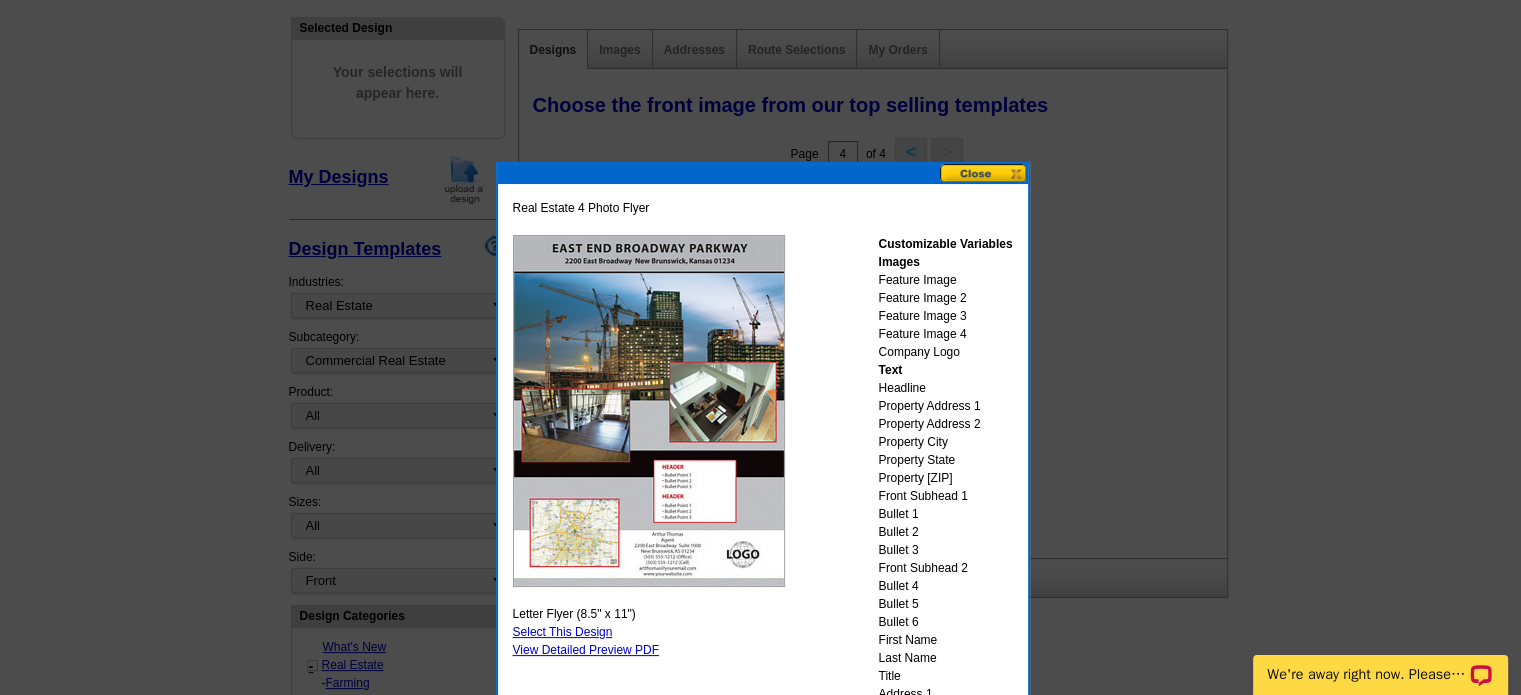 scroll, scrollTop: 195, scrollLeft: 0, axis: vertical 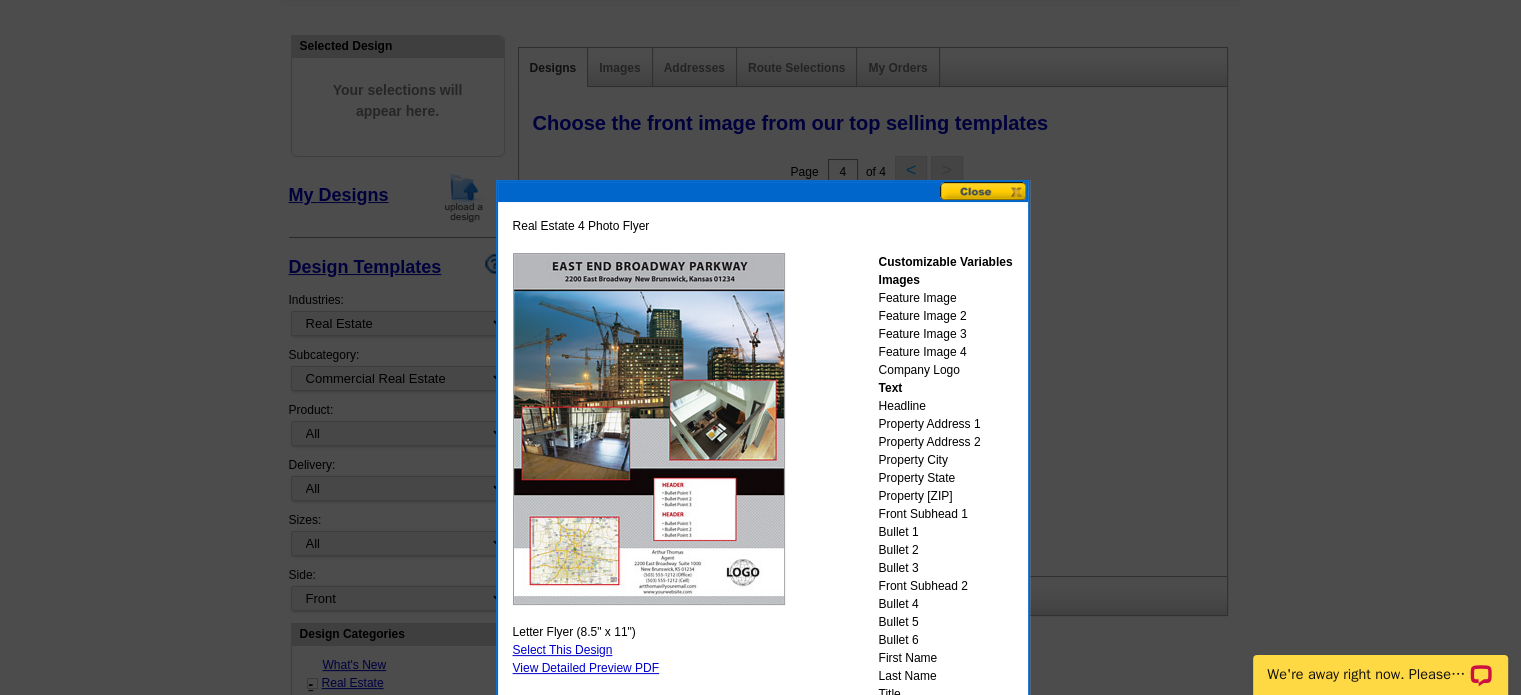 click at bounding box center [984, 191] 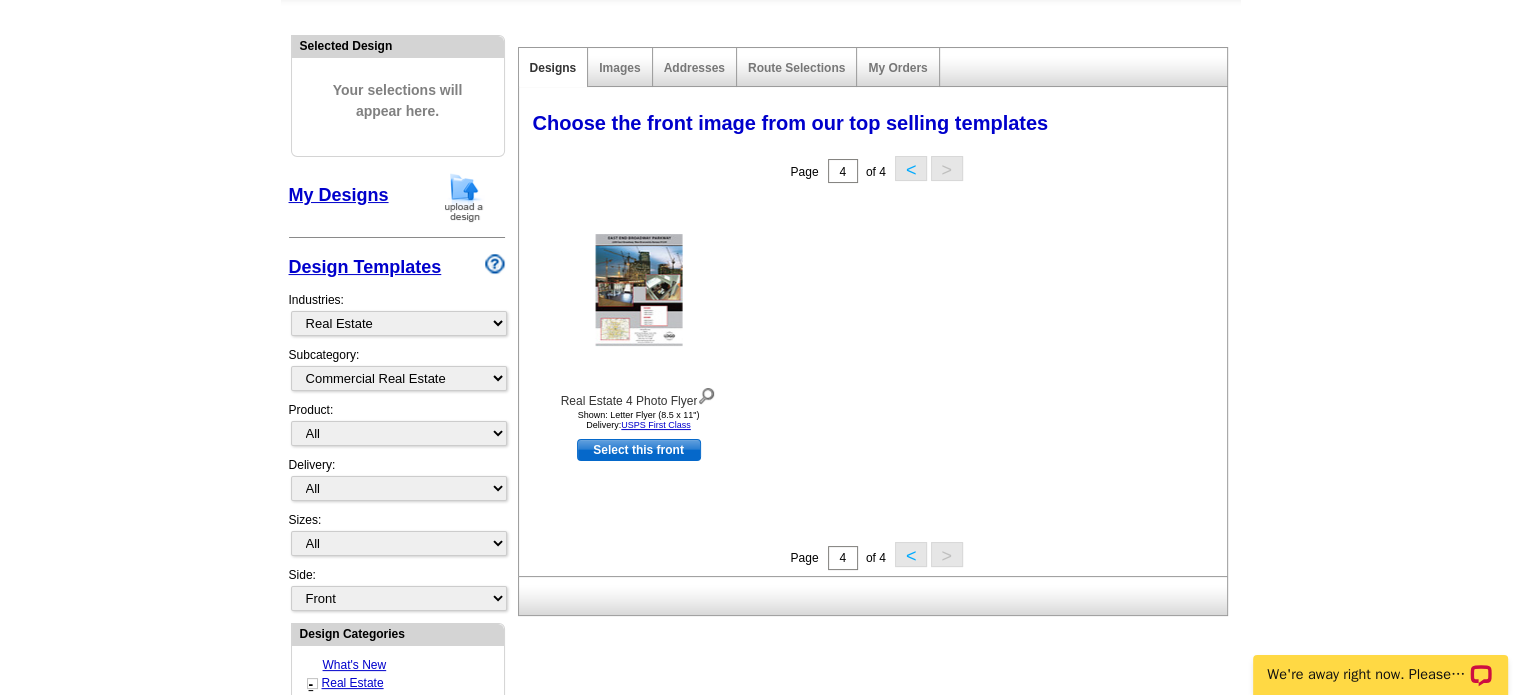 scroll, scrollTop: 0, scrollLeft: 0, axis: both 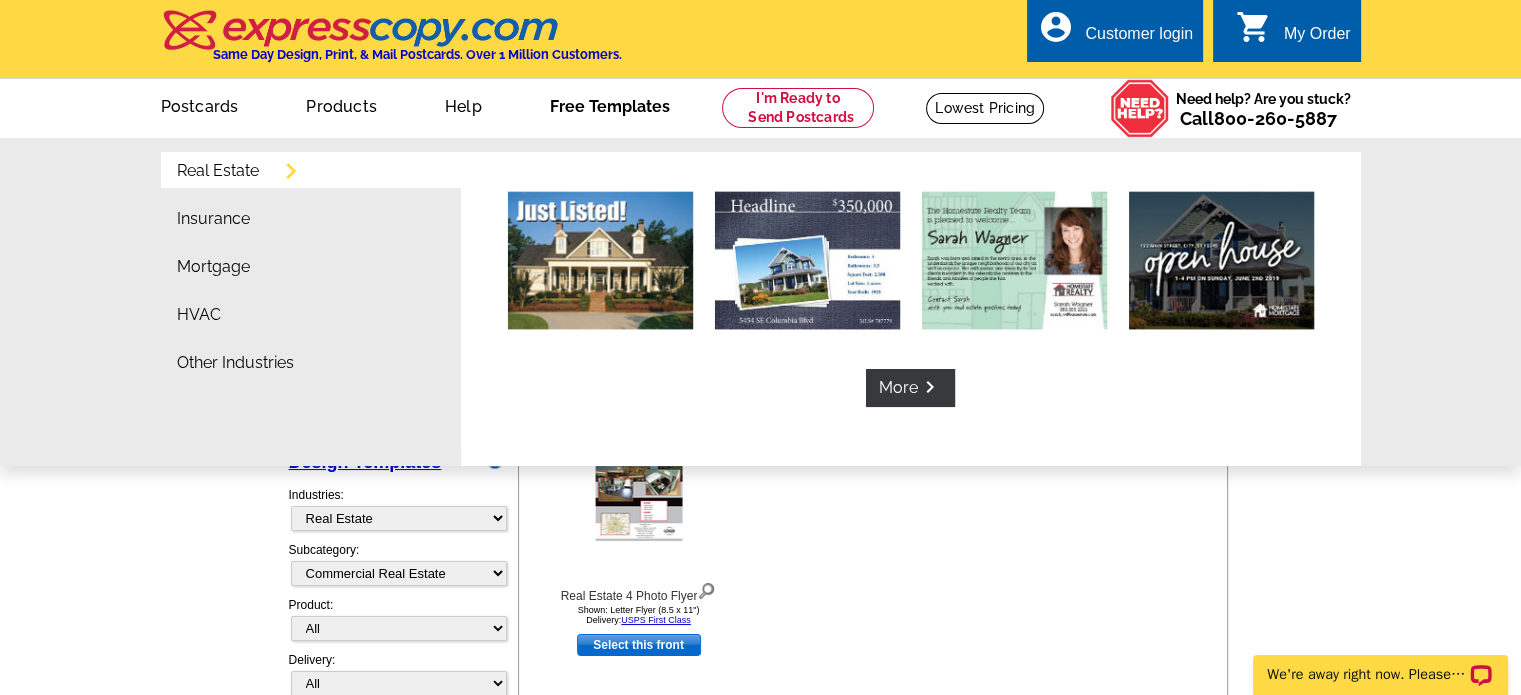 click on "Free Templates" at bounding box center [610, 104] 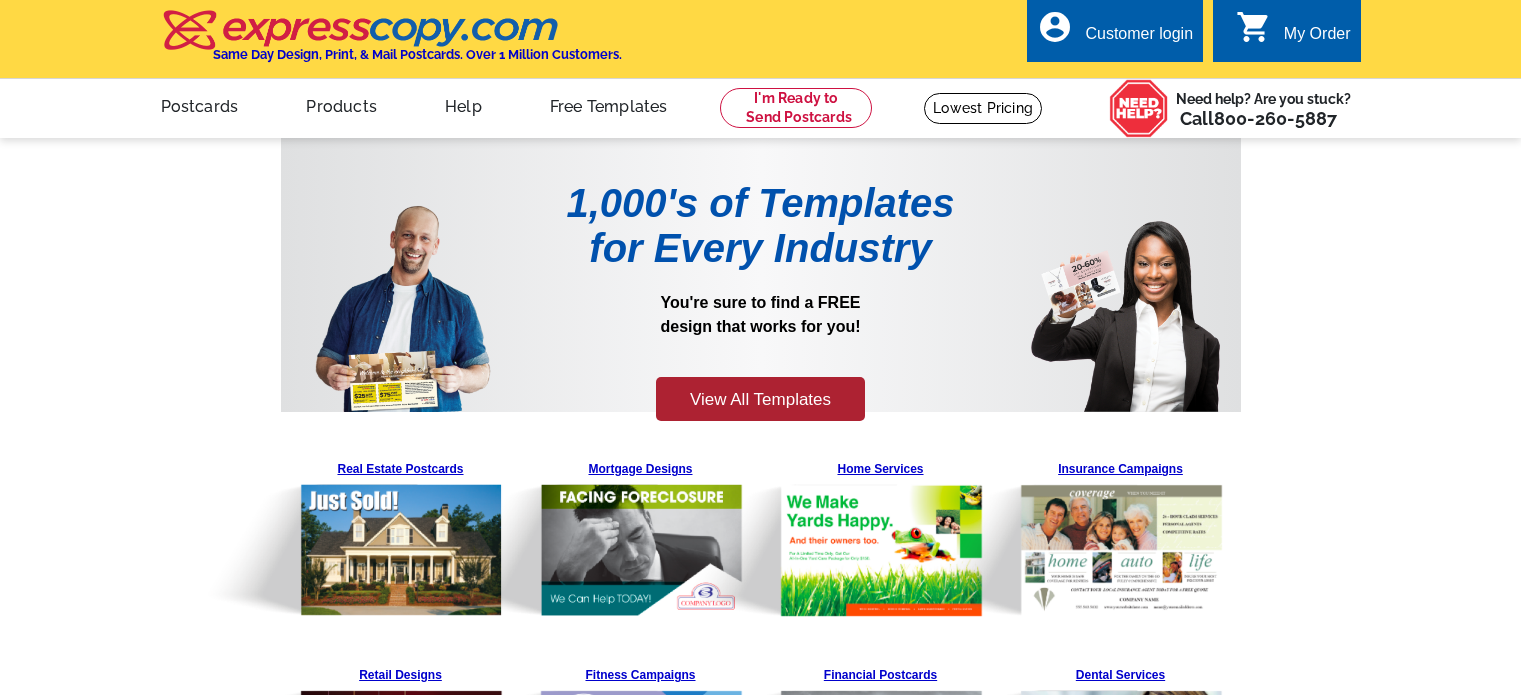 scroll, scrollTop: 0, scrollLeft: 0, axis: both 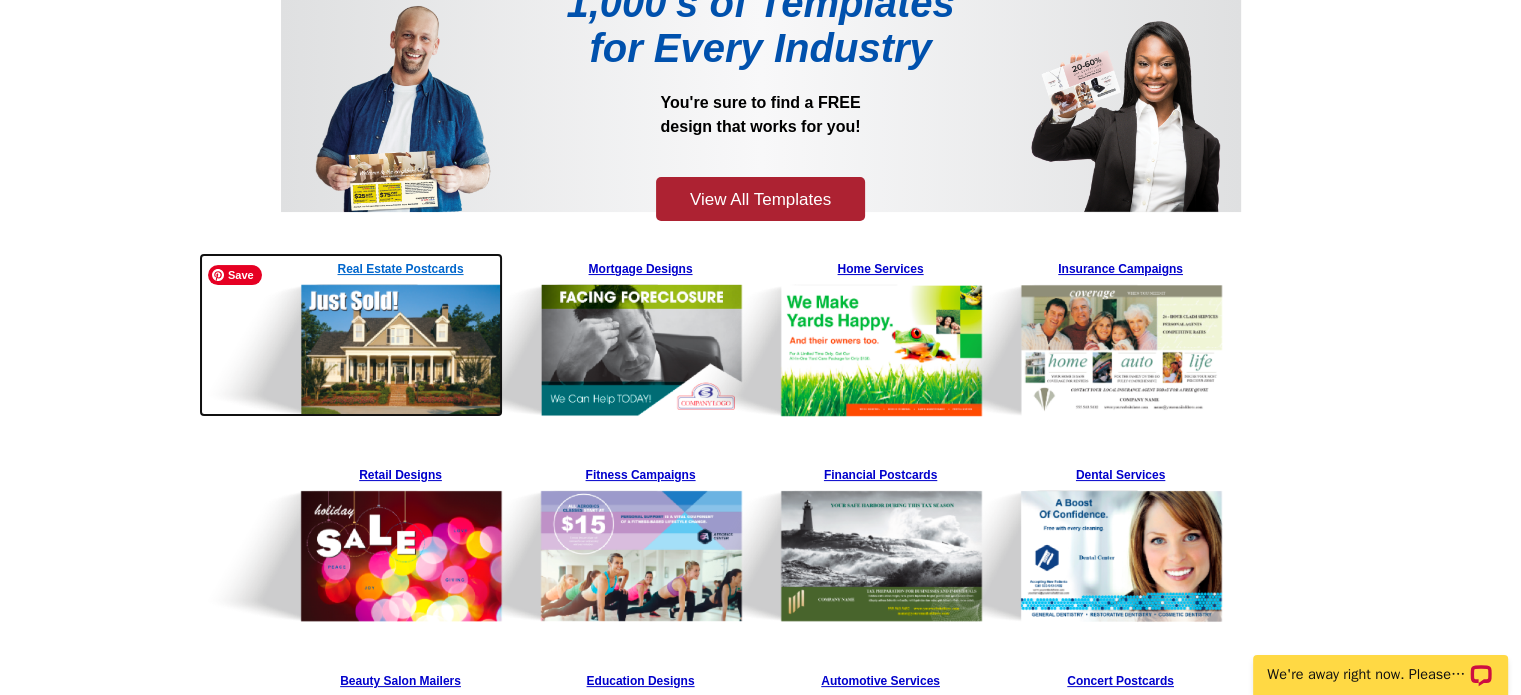 click at bounding box center [351, 335] 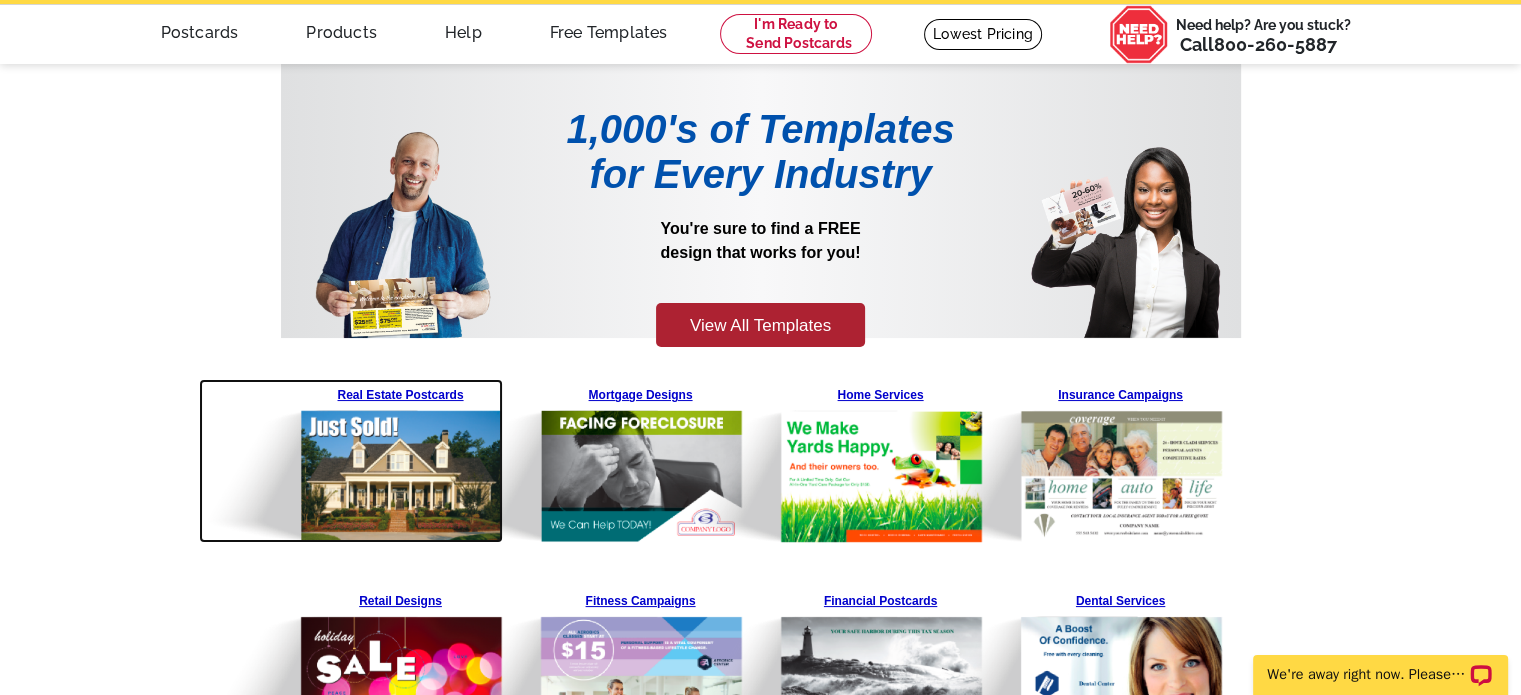 scroll, scrollTop: 0, scrollLeft: 0, axis: both 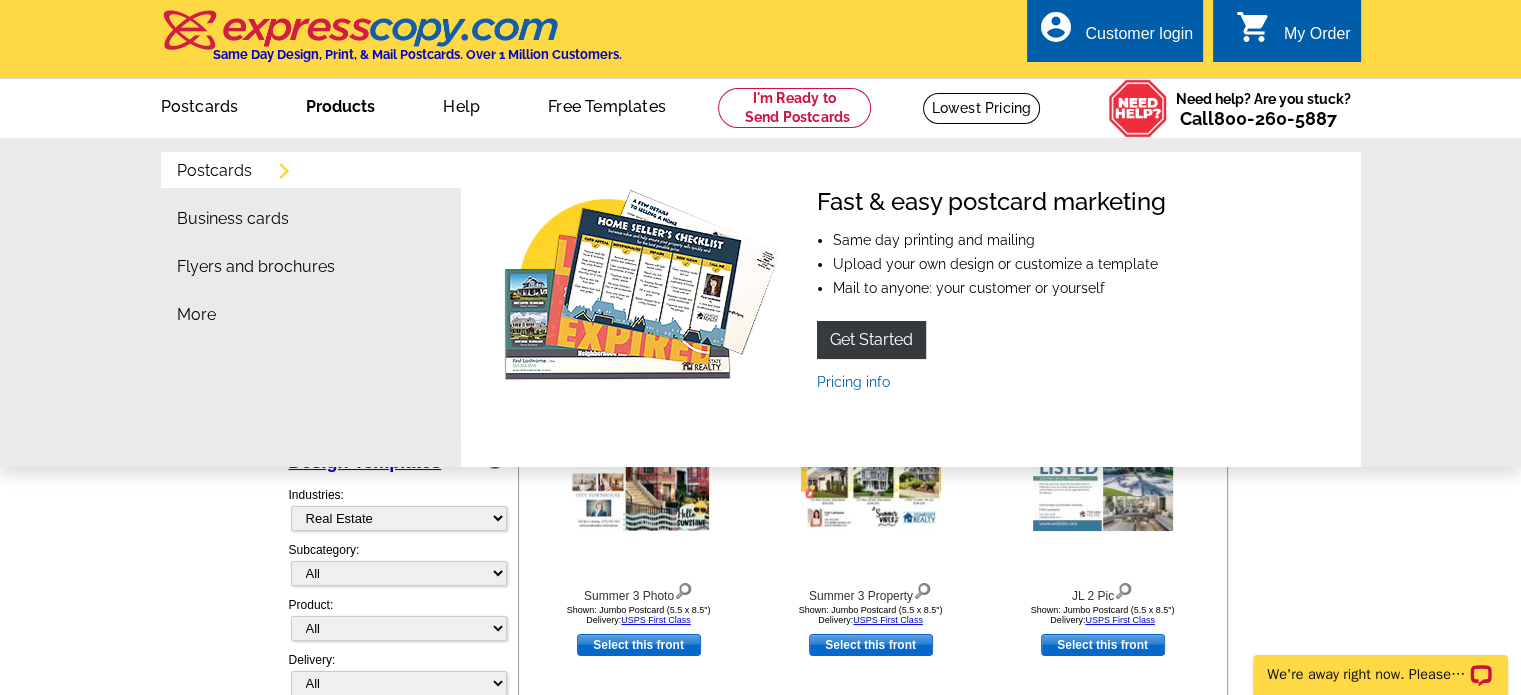 click on "Products" at bounding box center [340, 104] 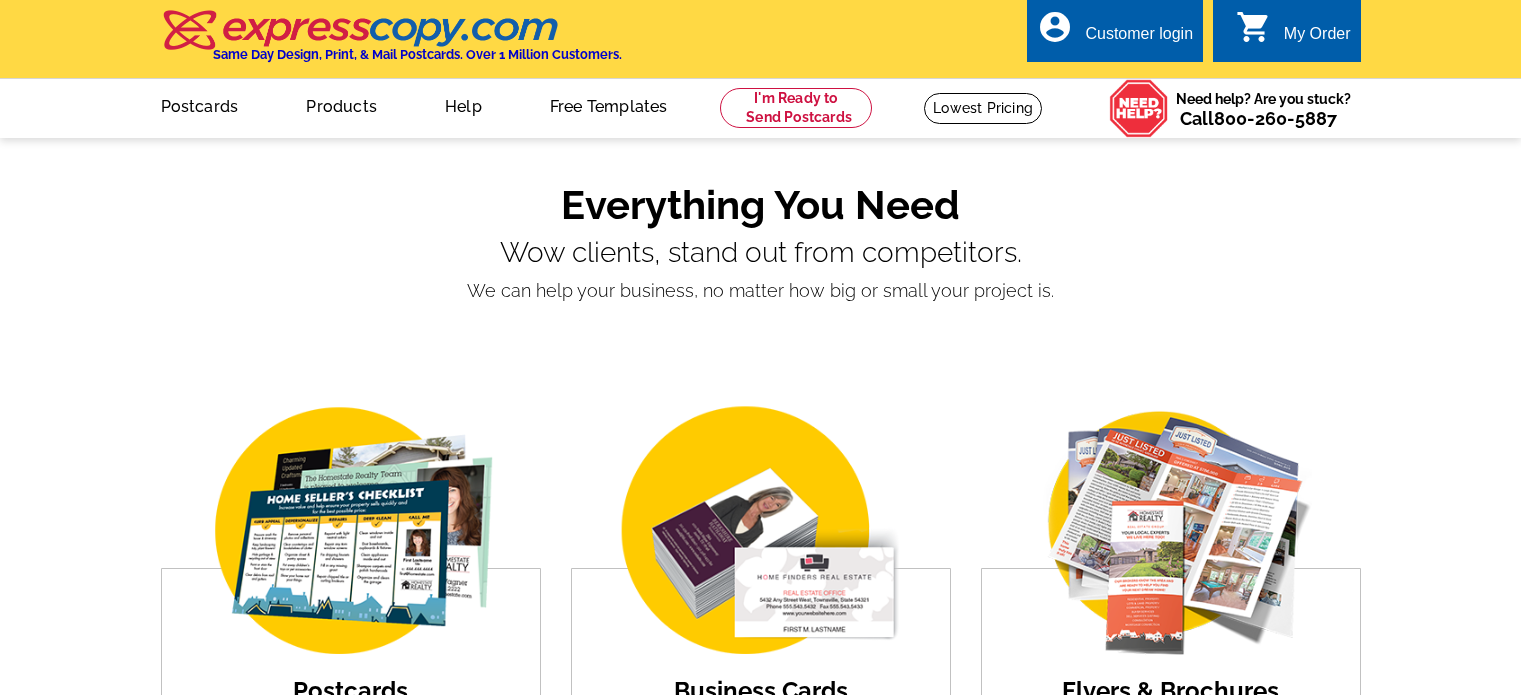scroll, scrollTop: 0, scrollLeft: 0, axis: both 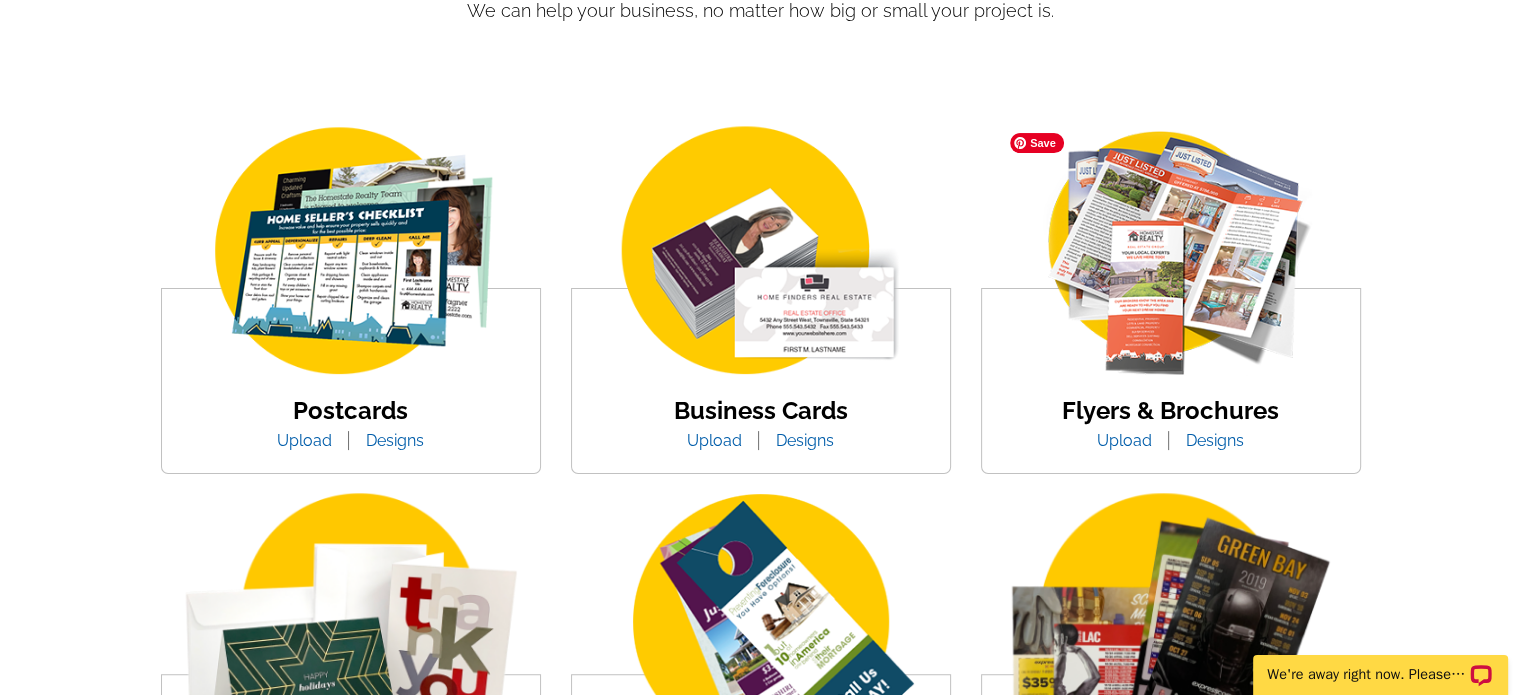 click at bounding box center (1171, 252) 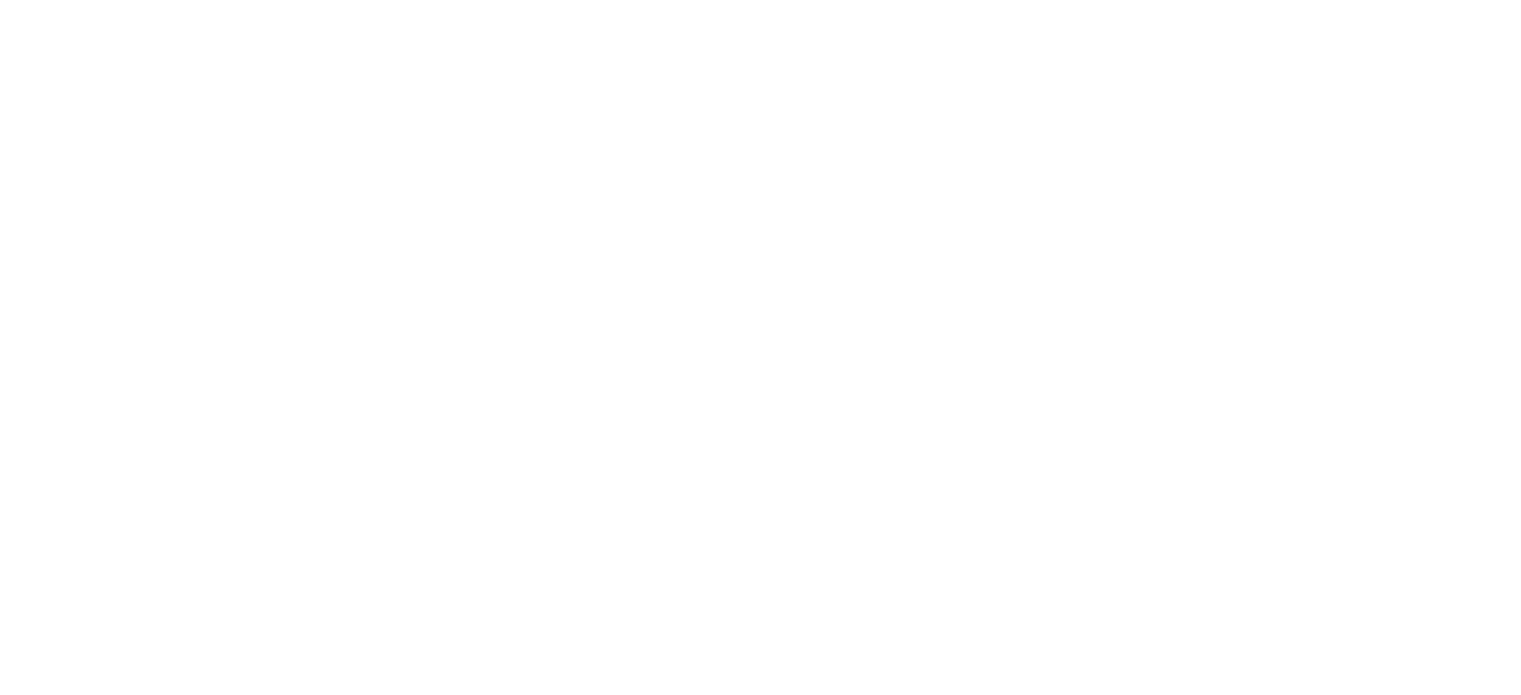 scroll, scrollTop: 0, scrollLeft: 0, axis: both 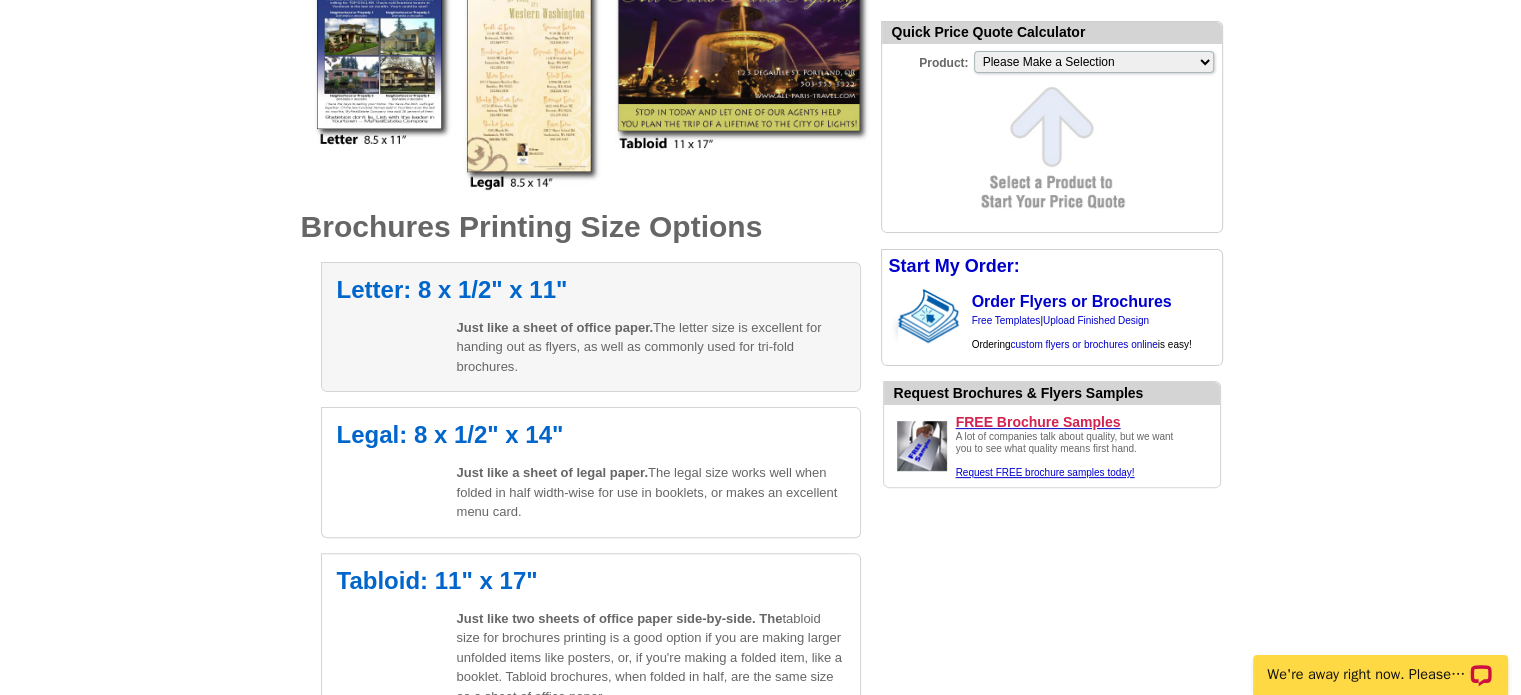 click on "Just like a sheet of office paper.  The letter size is excellent for handing out as flyers, as well as commonly used for tri-fold brochures." at bounding box center [651, 347] 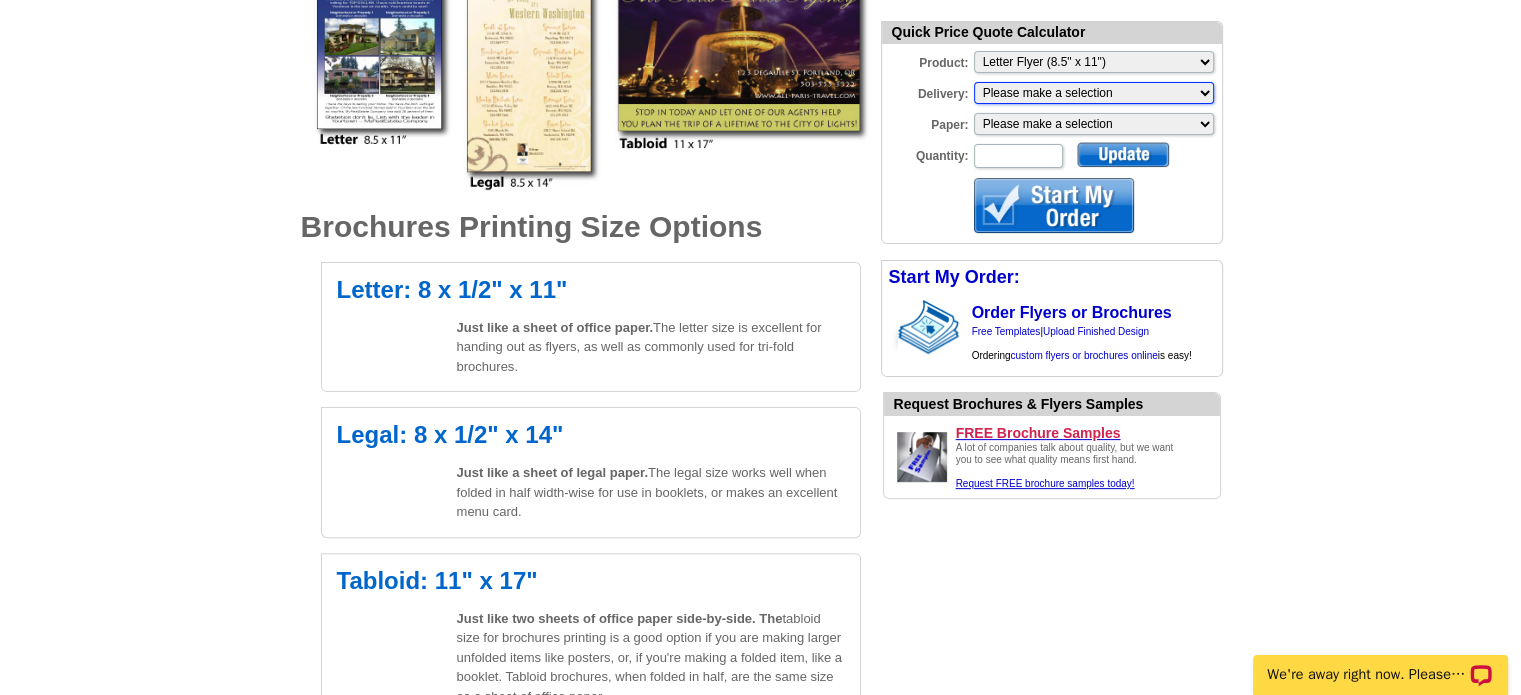 click on "Please make a selection Print + Address+USPS First Class Print-Only+Shipped To You" at bounding box center (1094, 93) 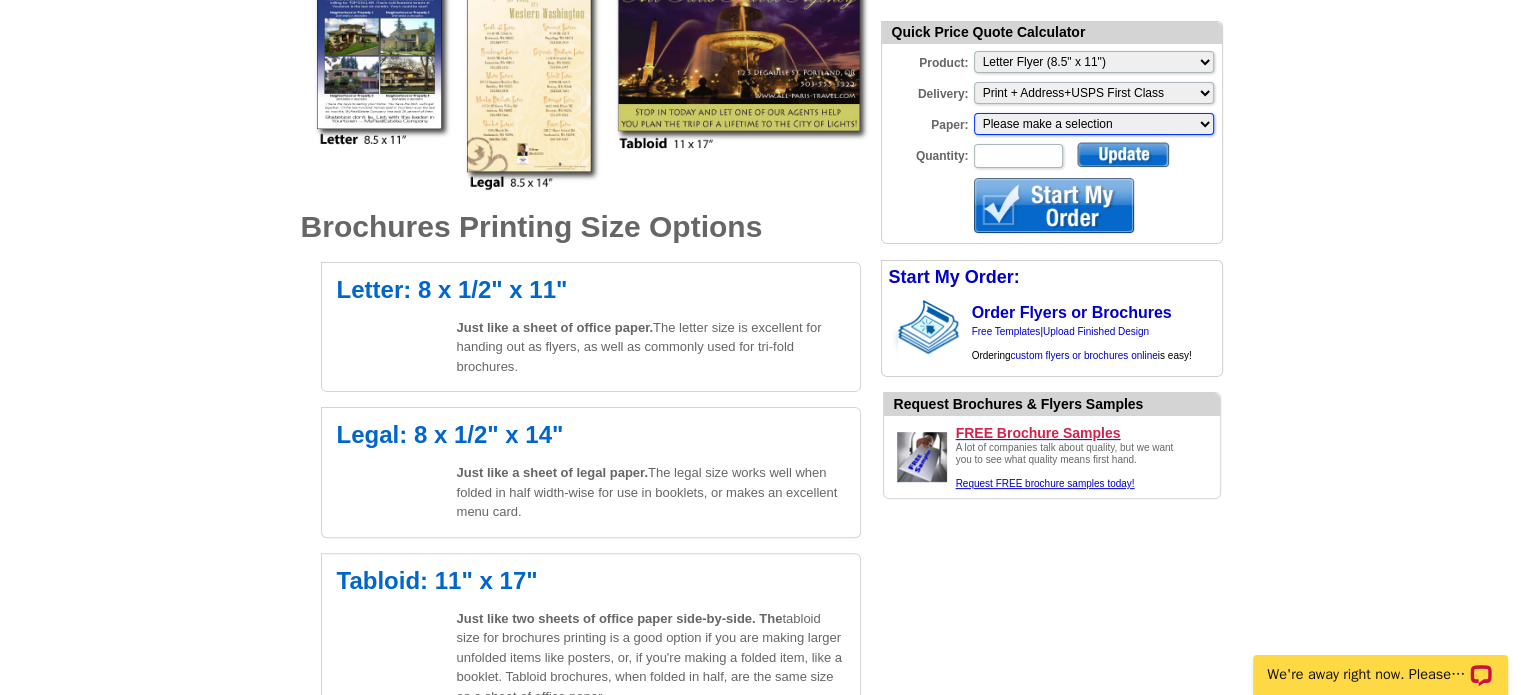 click on "Please make a selection Regular Bond Paper Gloss Cover" at bounding box center [1094, 124] 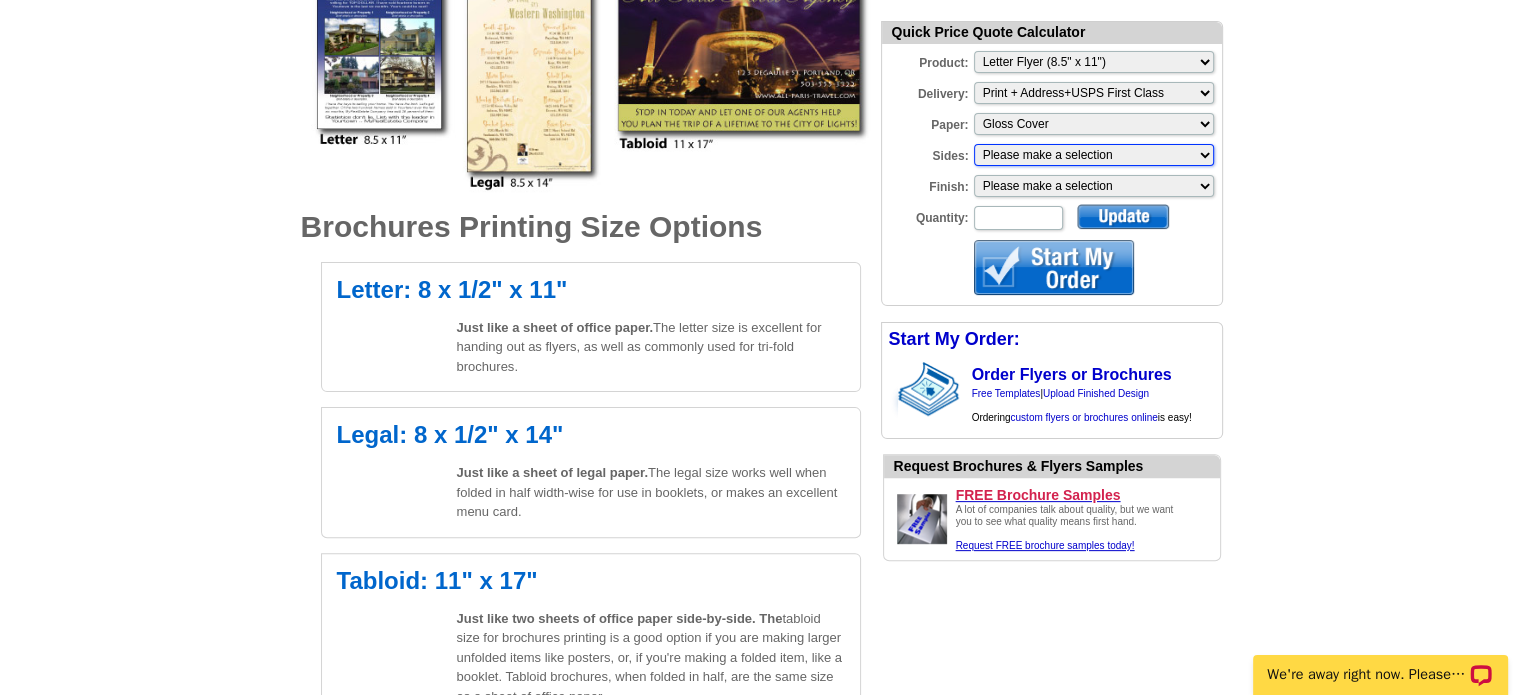 click on "Please make a selection One sided, color Two sided, full color" at bounding box center [1094, 155] 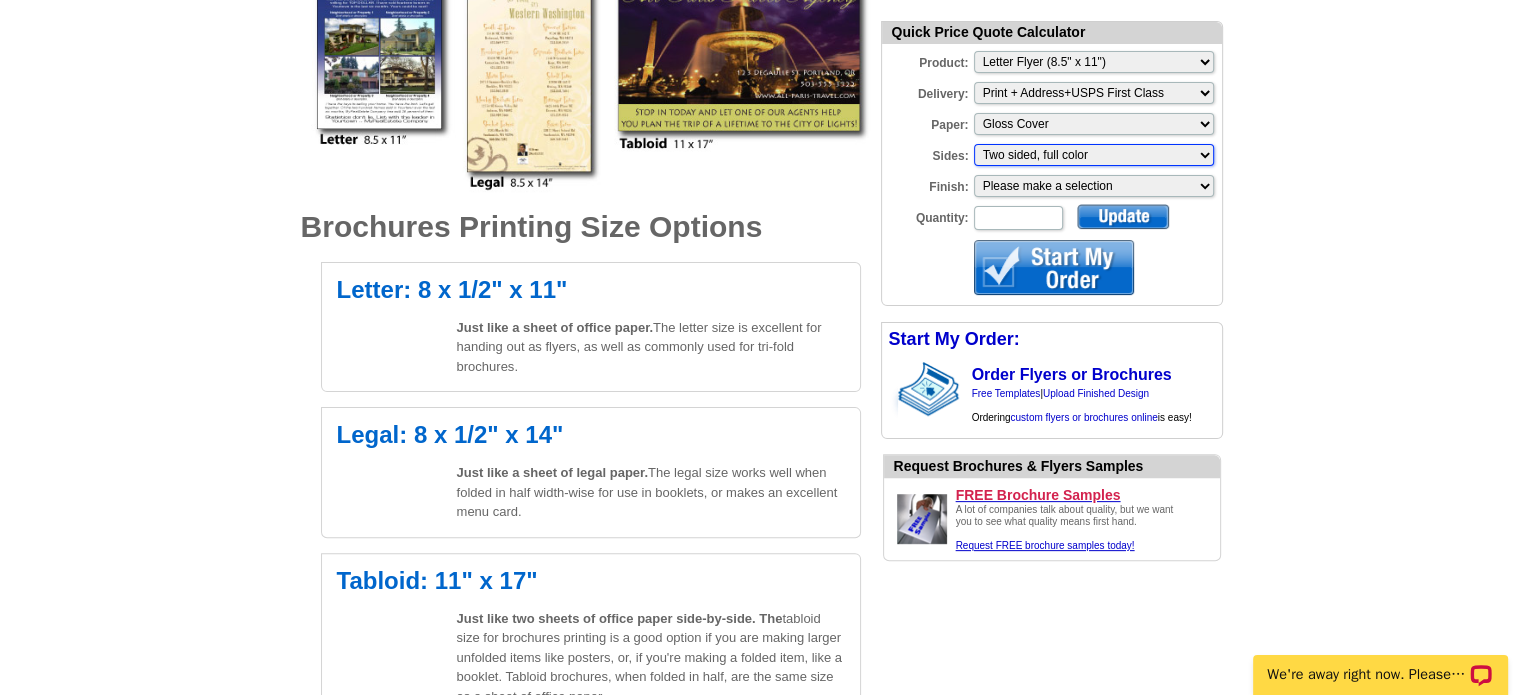 click on "Please make a selection One sided, color Two sided, full color" at bounding box center [1094, 155] 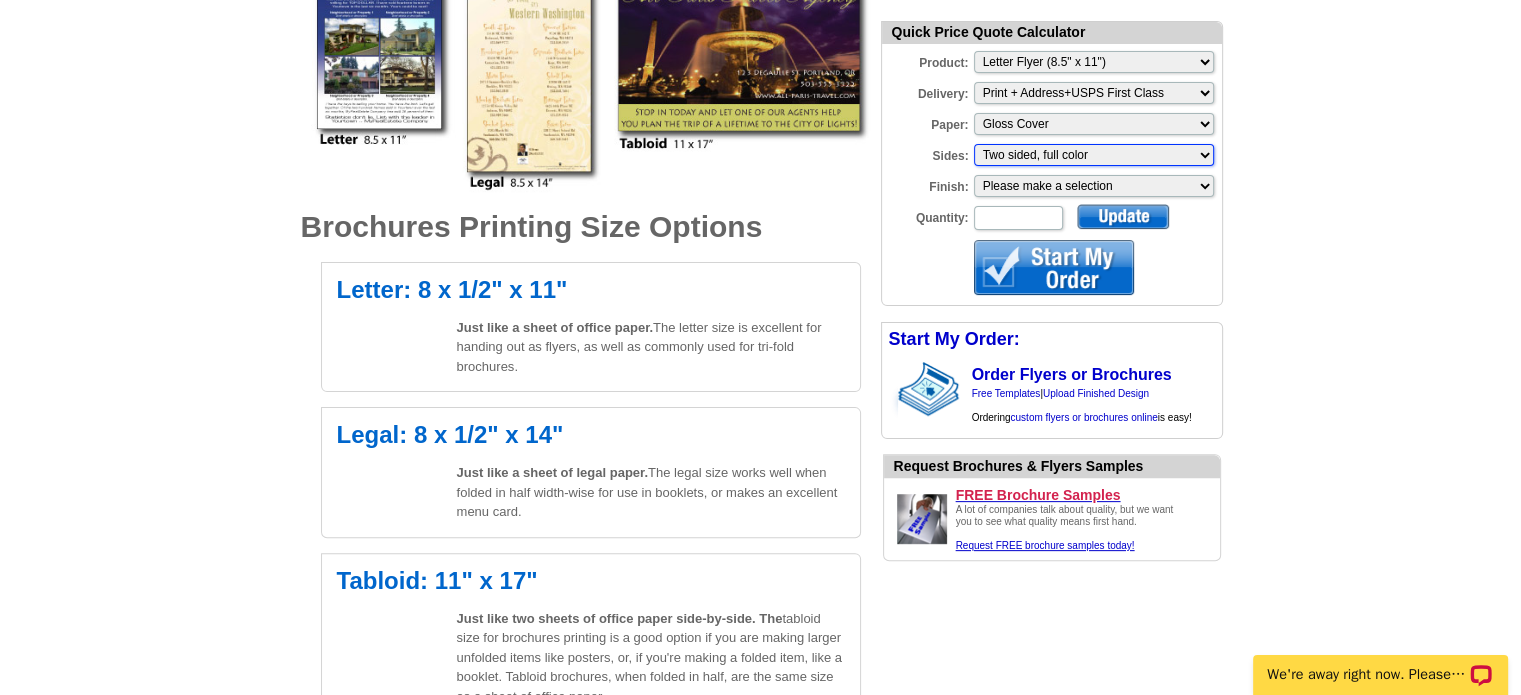 scroll, scrollTop: 0, scrollLeft: 0, axis: both 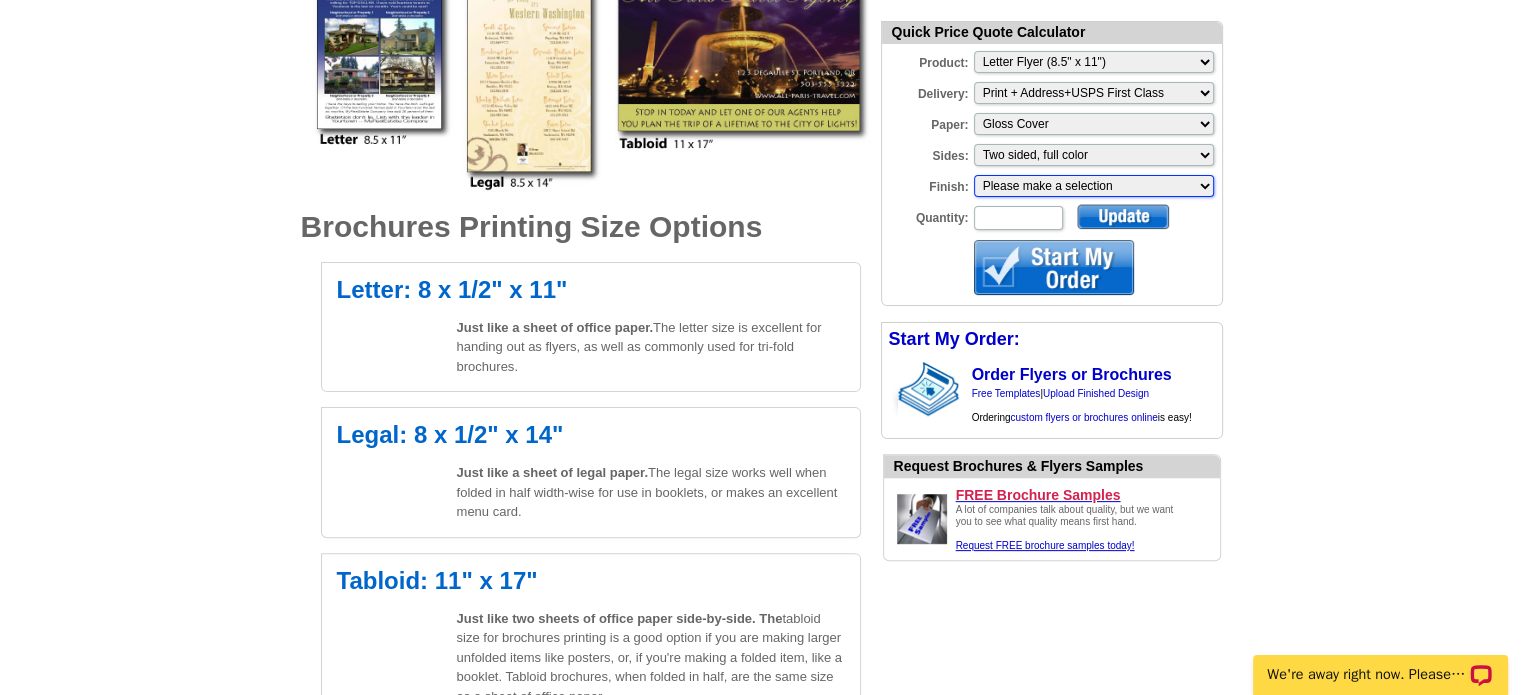 click on "Please make a selection Bi-fold Mailer Tri-fold Mailer" at bounding box center (1094, 186) 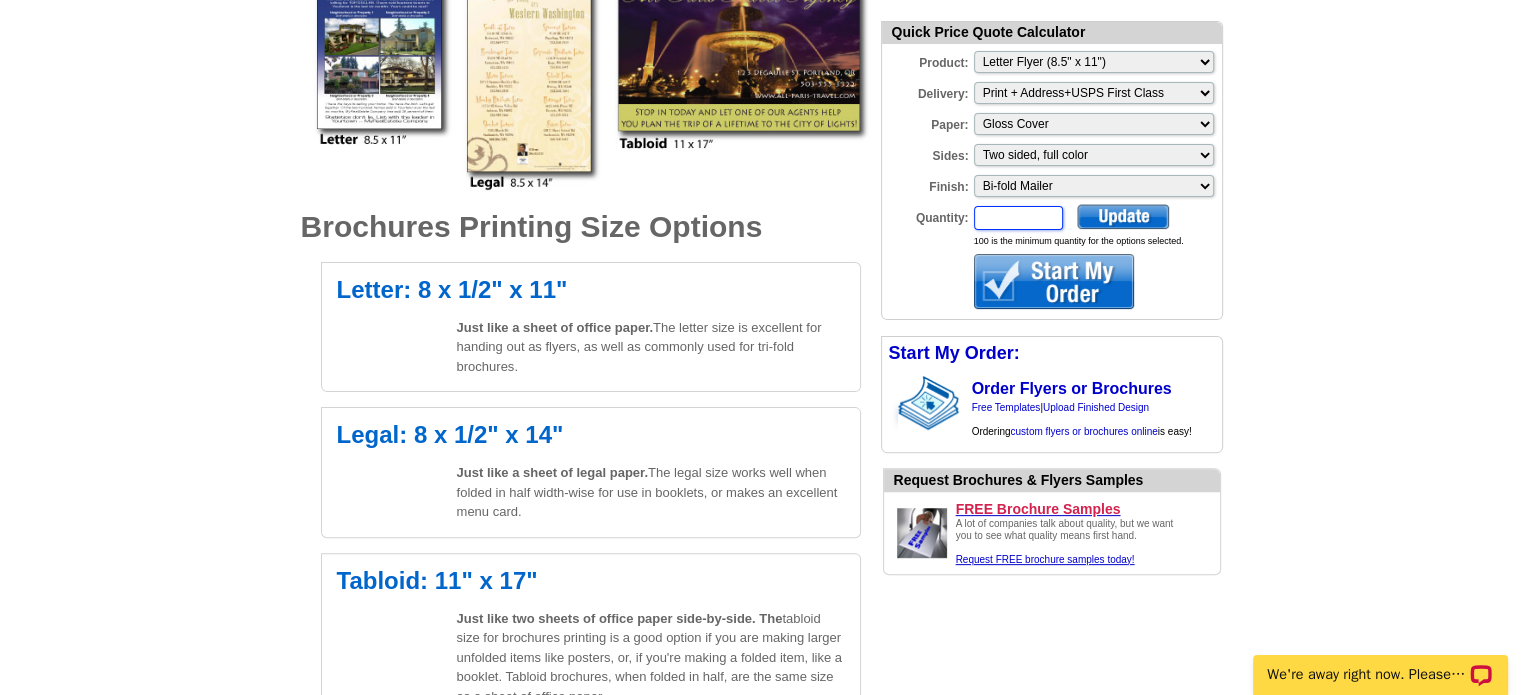 click on "Quantity:" at bounding box center (1018, 218) 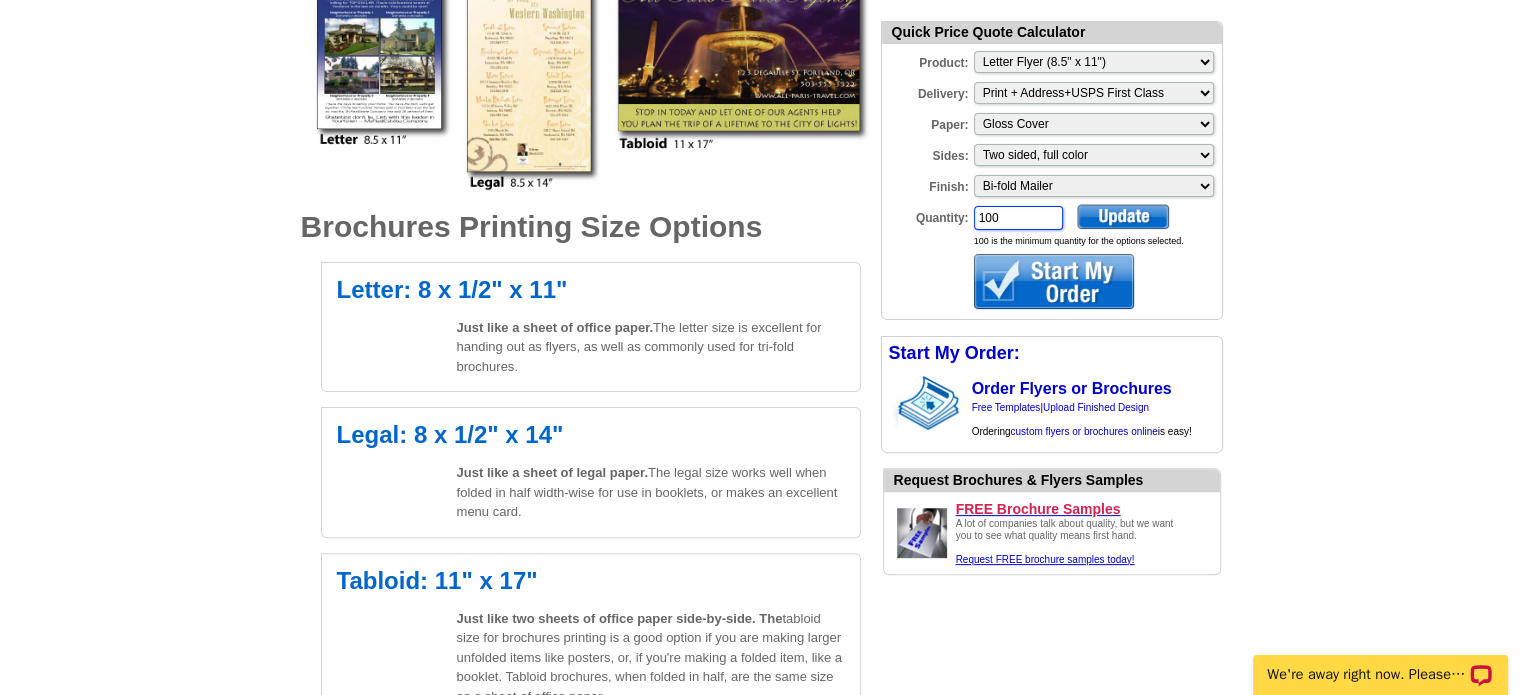 type on "100" 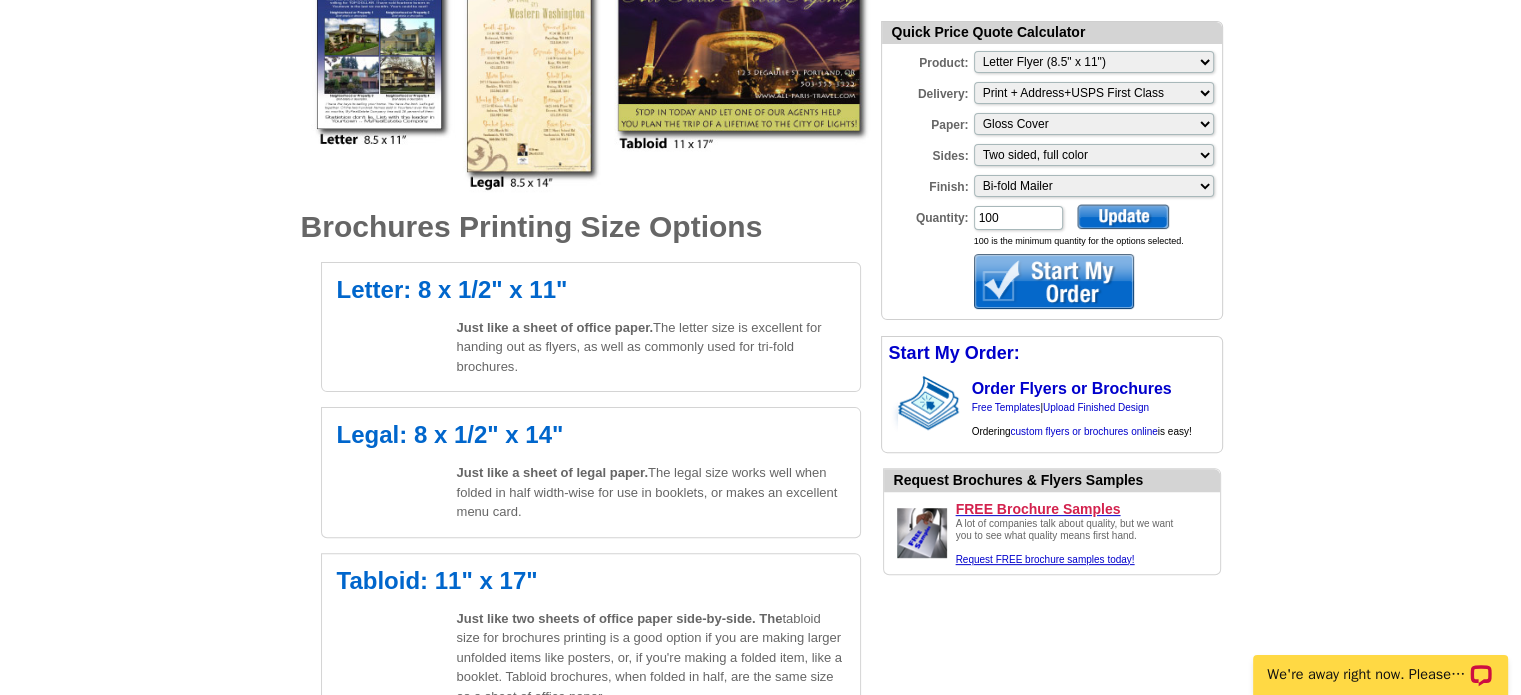 click at bounding box center (1123, 216) 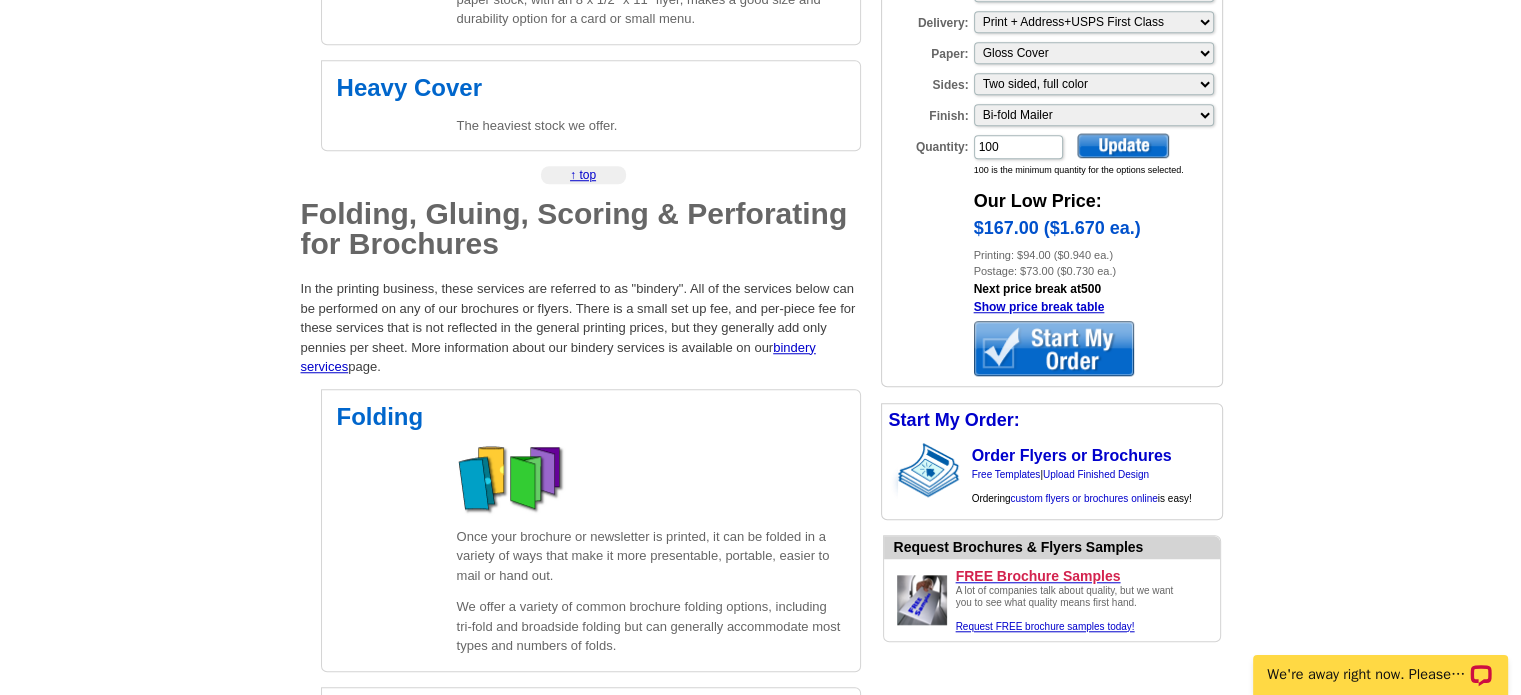 scroll, scrollTop: 1600, scrollLeft: 0, axis: vertical 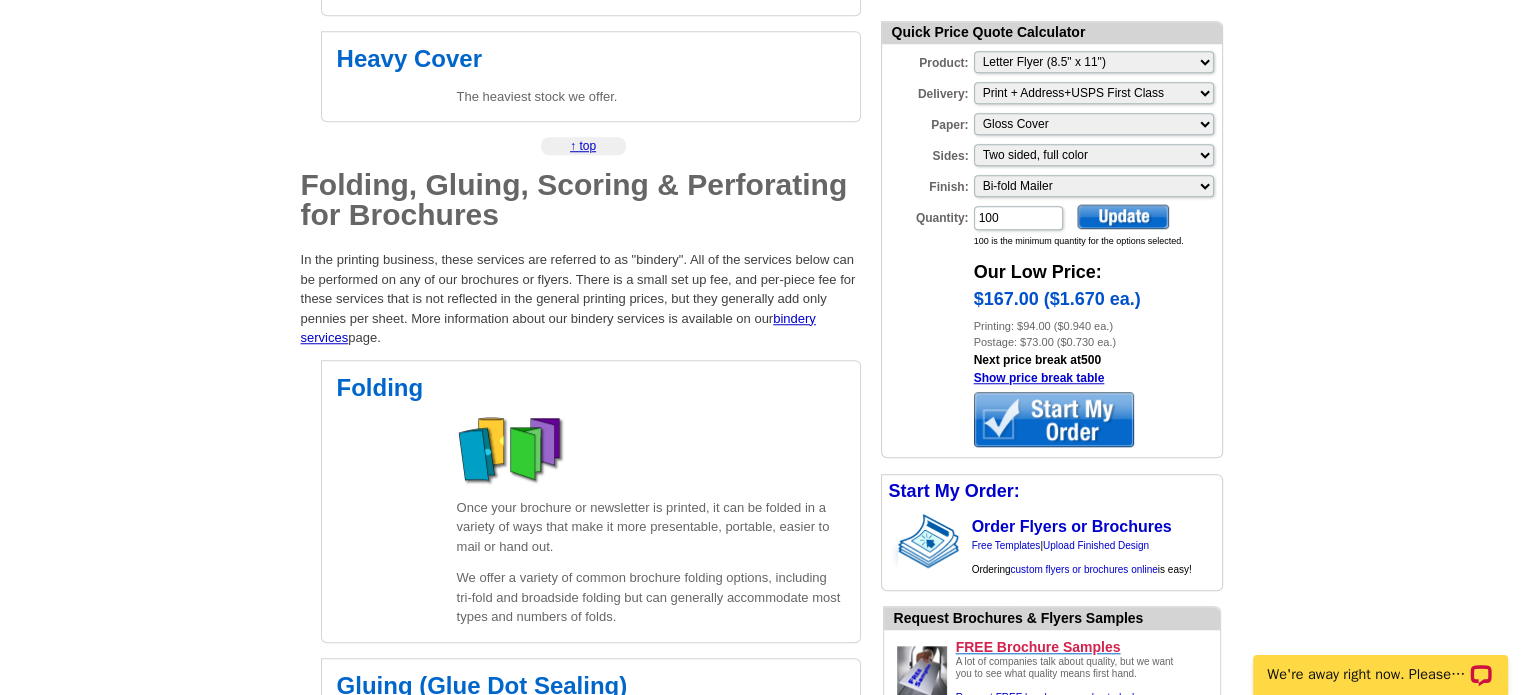 click on "FREE Brochure Samples" at bounding box center (1084, 647) 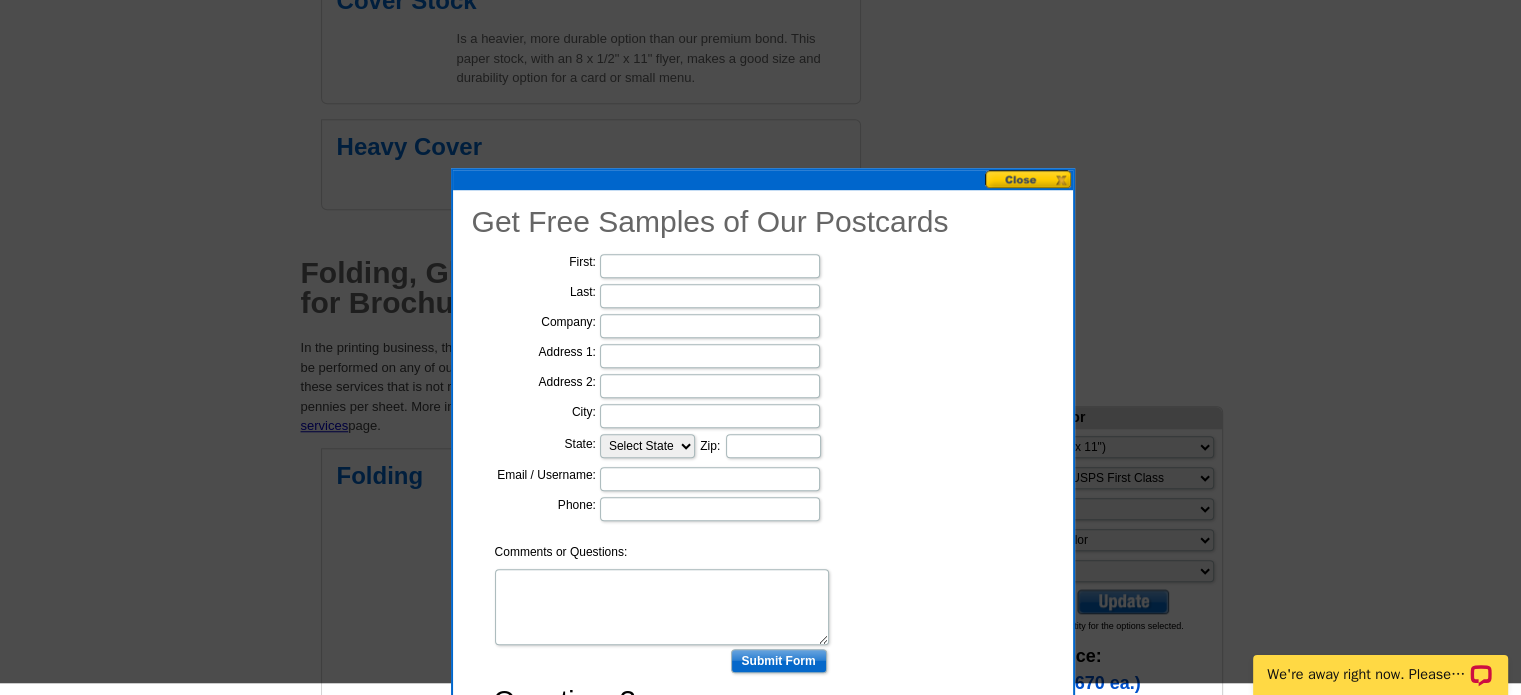 scroll, scrollTop: 1500, scrollLeft: 0, axis: vertical 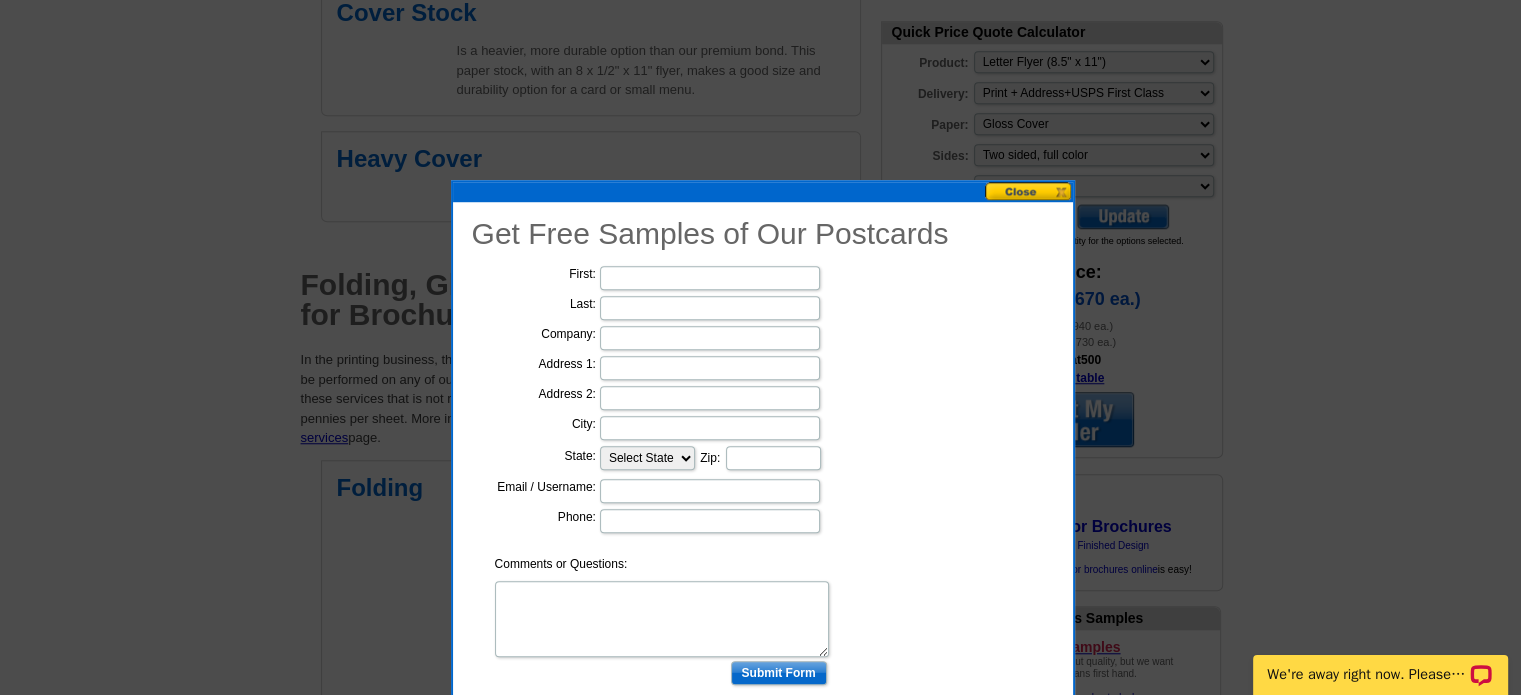 click at bounding box center (1029, 191) 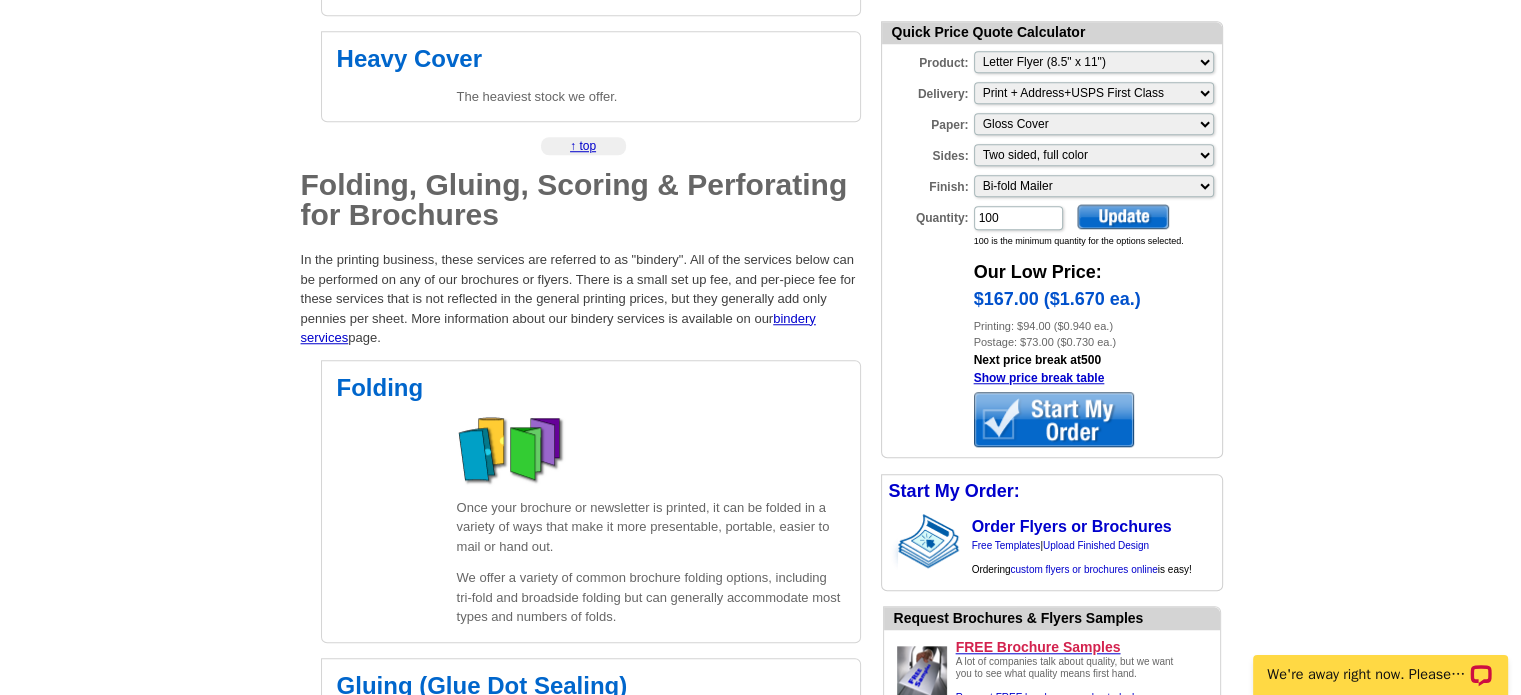 scroll, scrollTop: 1700, scrollLeft: 0, axis: vertical 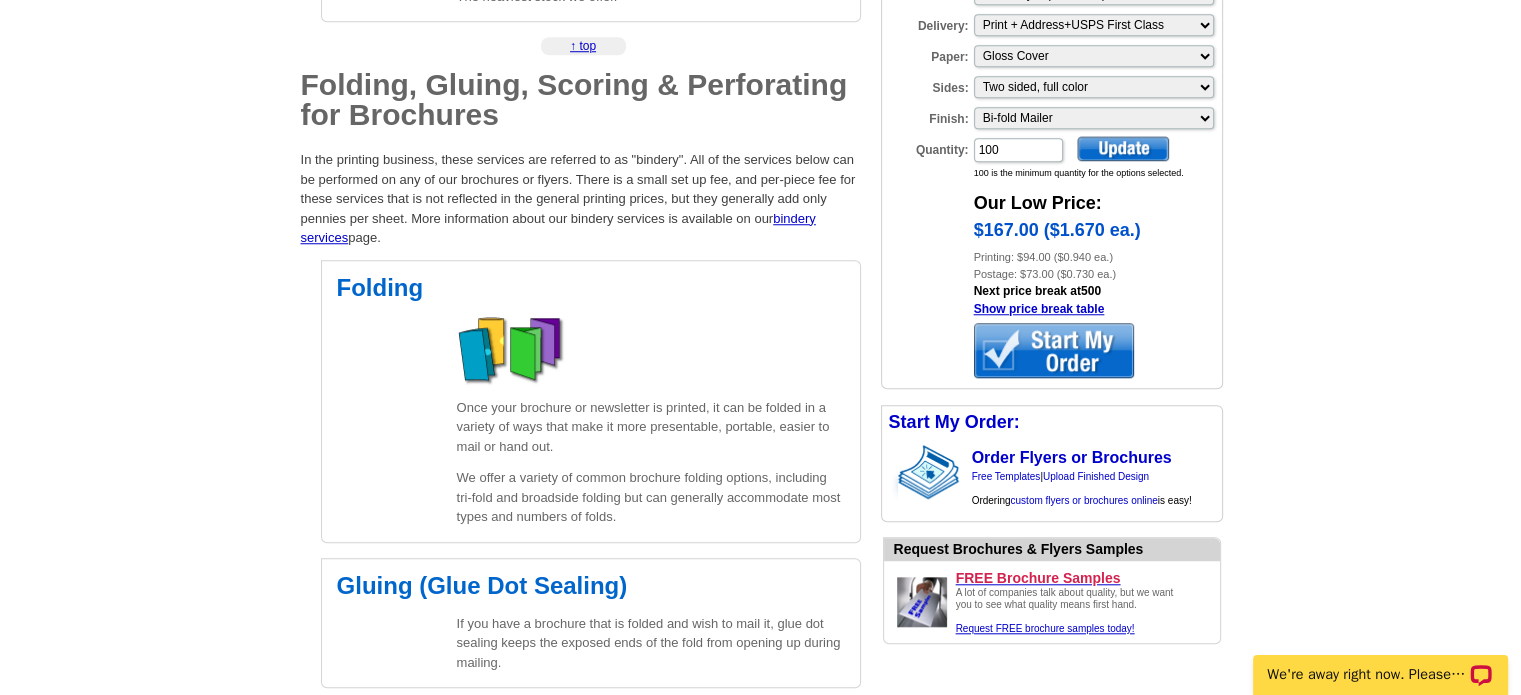 click on "FREE Brochure Samples
A lot of companies talk about quality, but we want you to see what quality means first hand.  Request FREE brochure samples today!" at bounding box center [1084, 602] 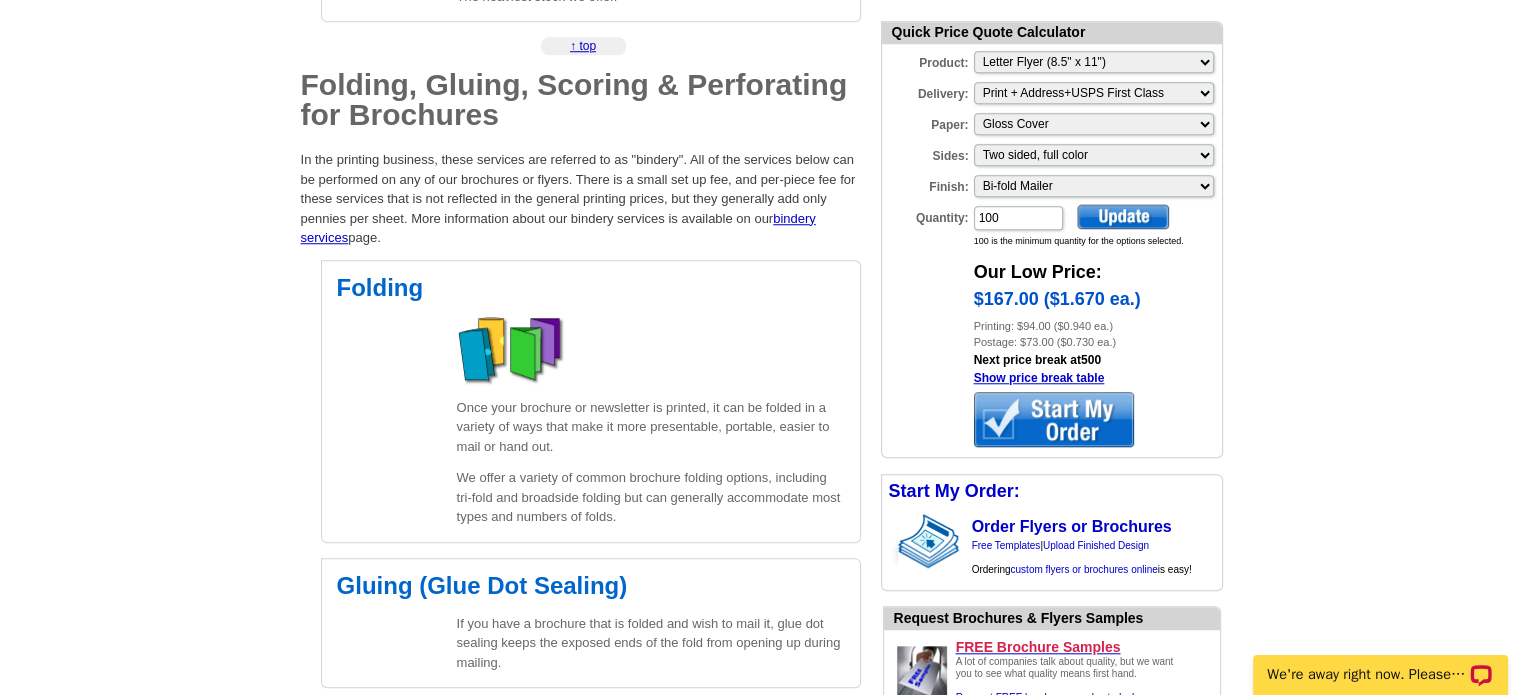 scroll, scrollTop: 1800, scrollLeft: 0, axis: vertical 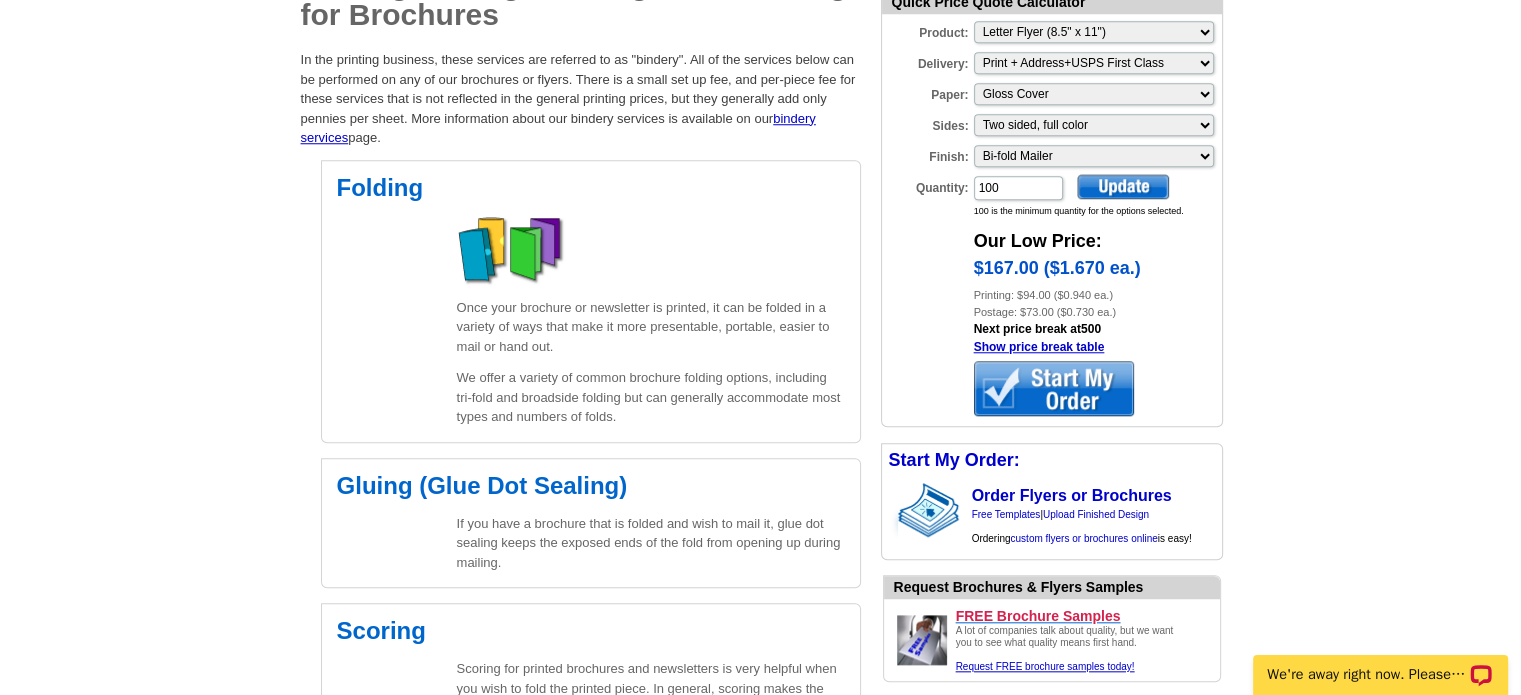 click on "FREE Brochure Samples
A lot of companies talk about quality, but we want you to see what quality means first hand.  Request FREE brochure samples today!" at bounding box center [1084, 640] 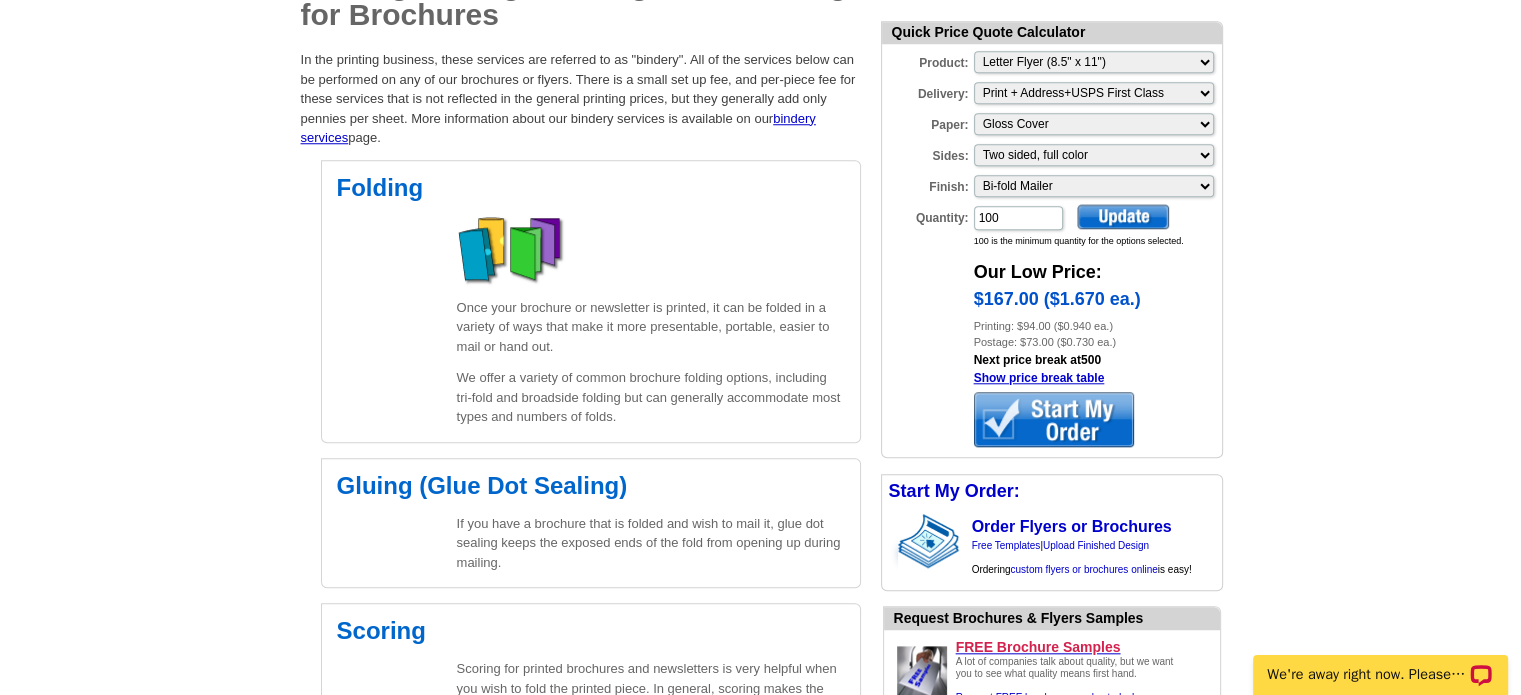 scroll, scrollTop: 1500, scrollLeft: 0, axis: vertical 